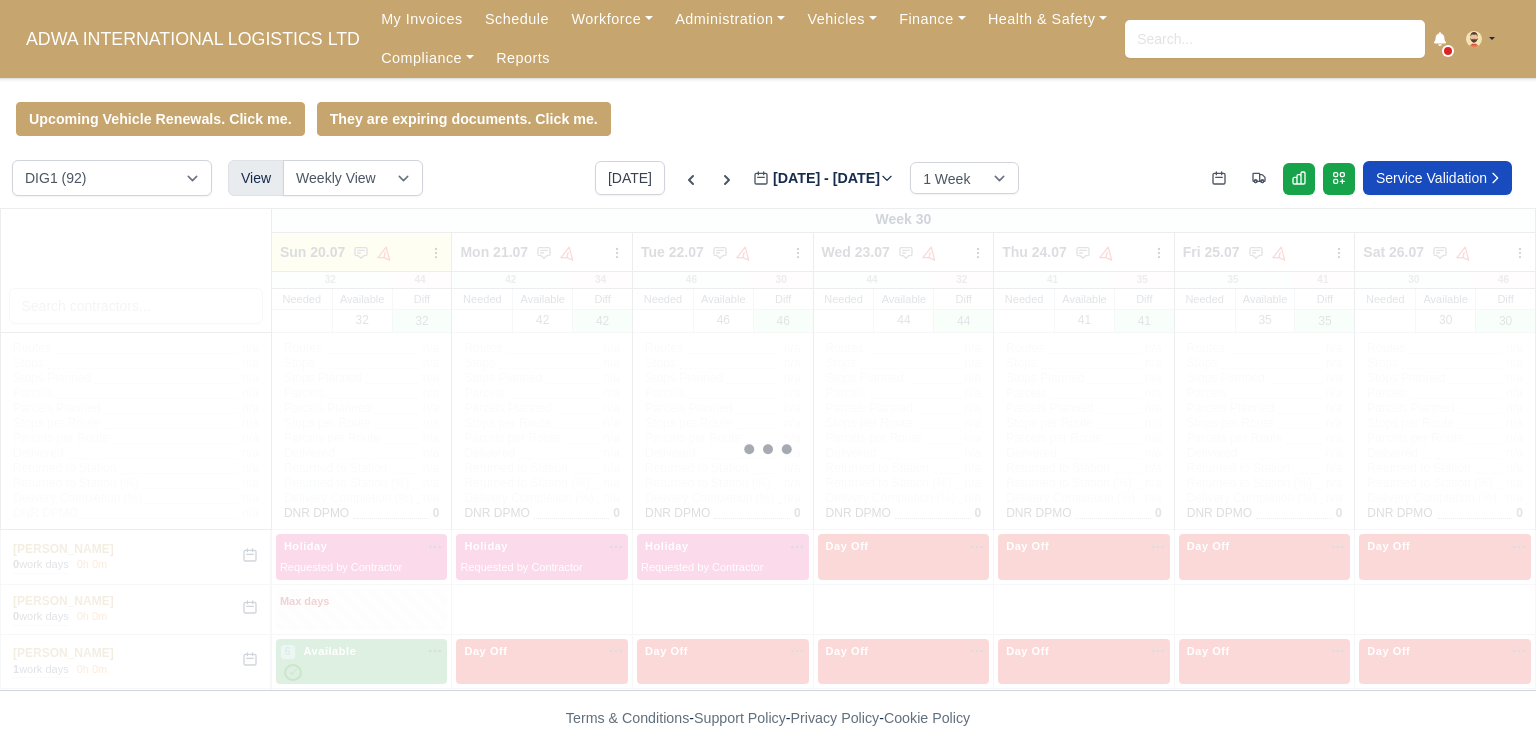scroll, scrollTop: 0, scrollLeft: 0, axis: both 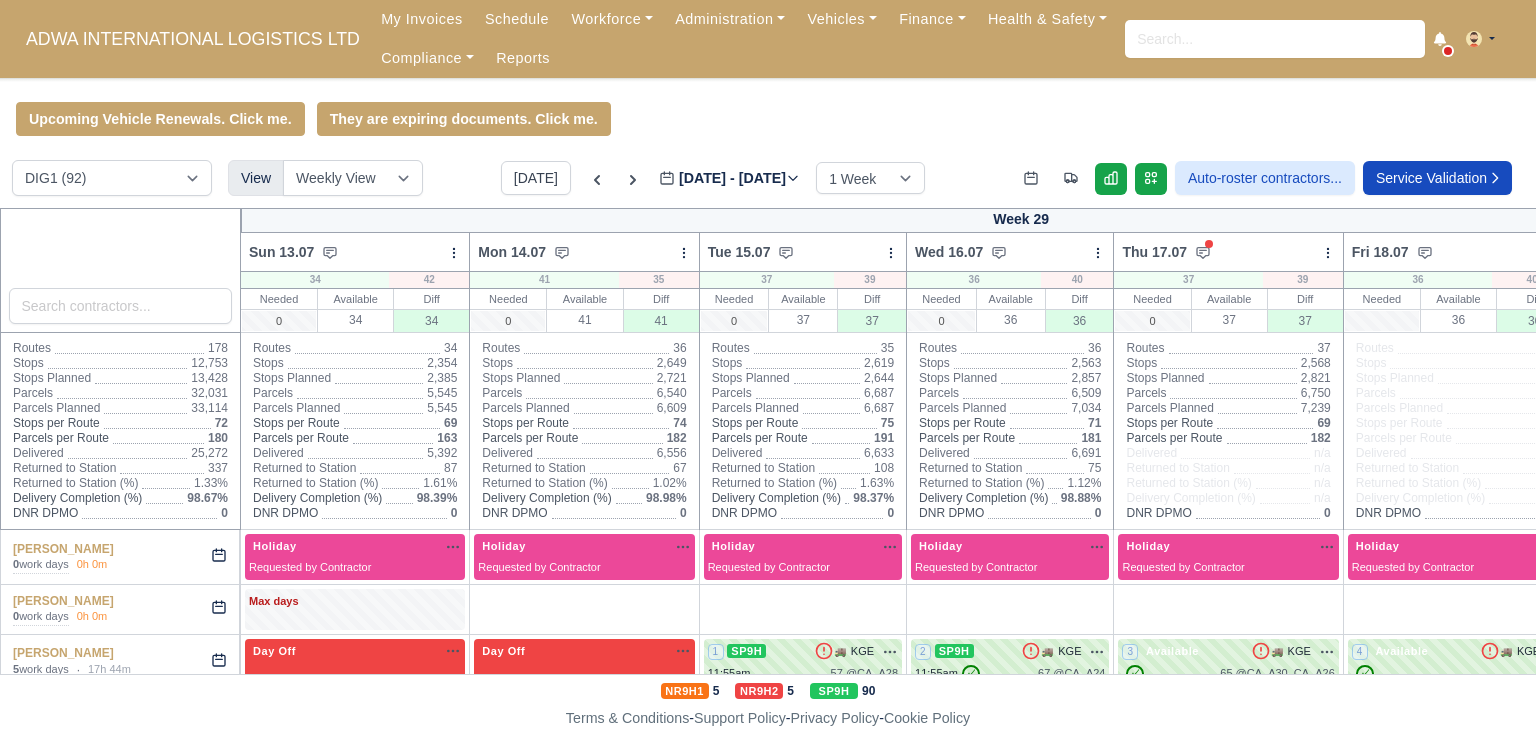 type on "[DATE]" 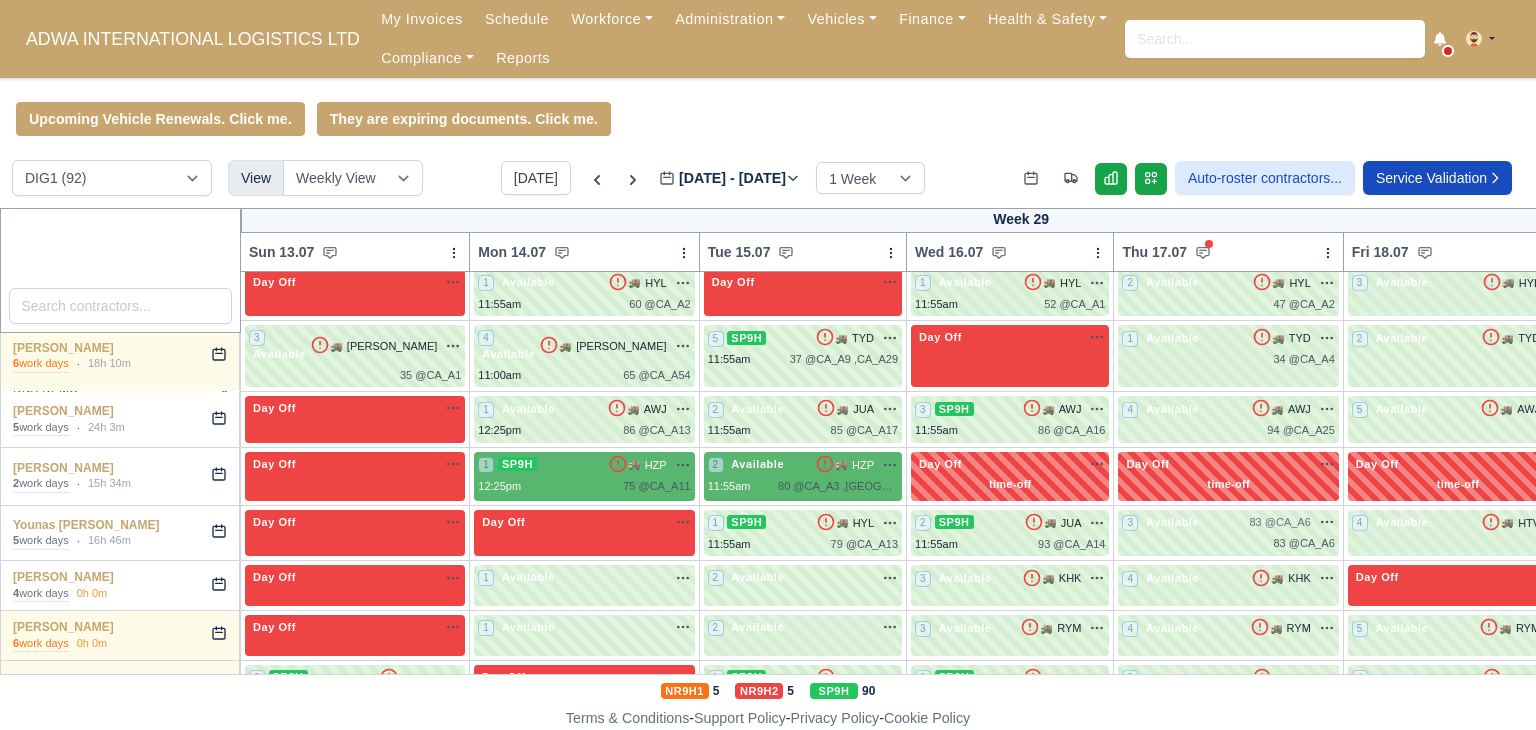 scroll, scrollTop: 4205, scrollLeft: 0, axis: vertical 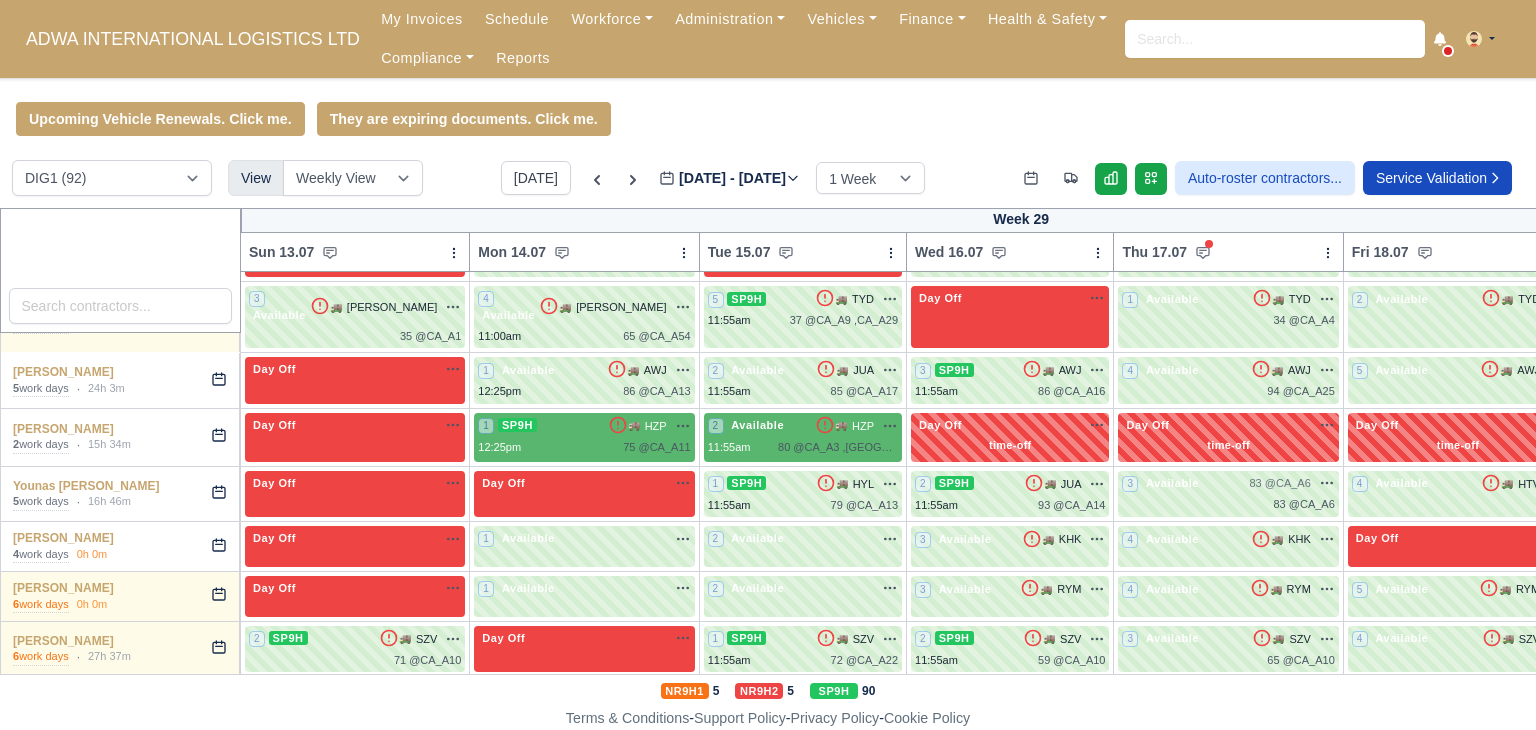 click on "Available" at bounding box center (1631, 132) 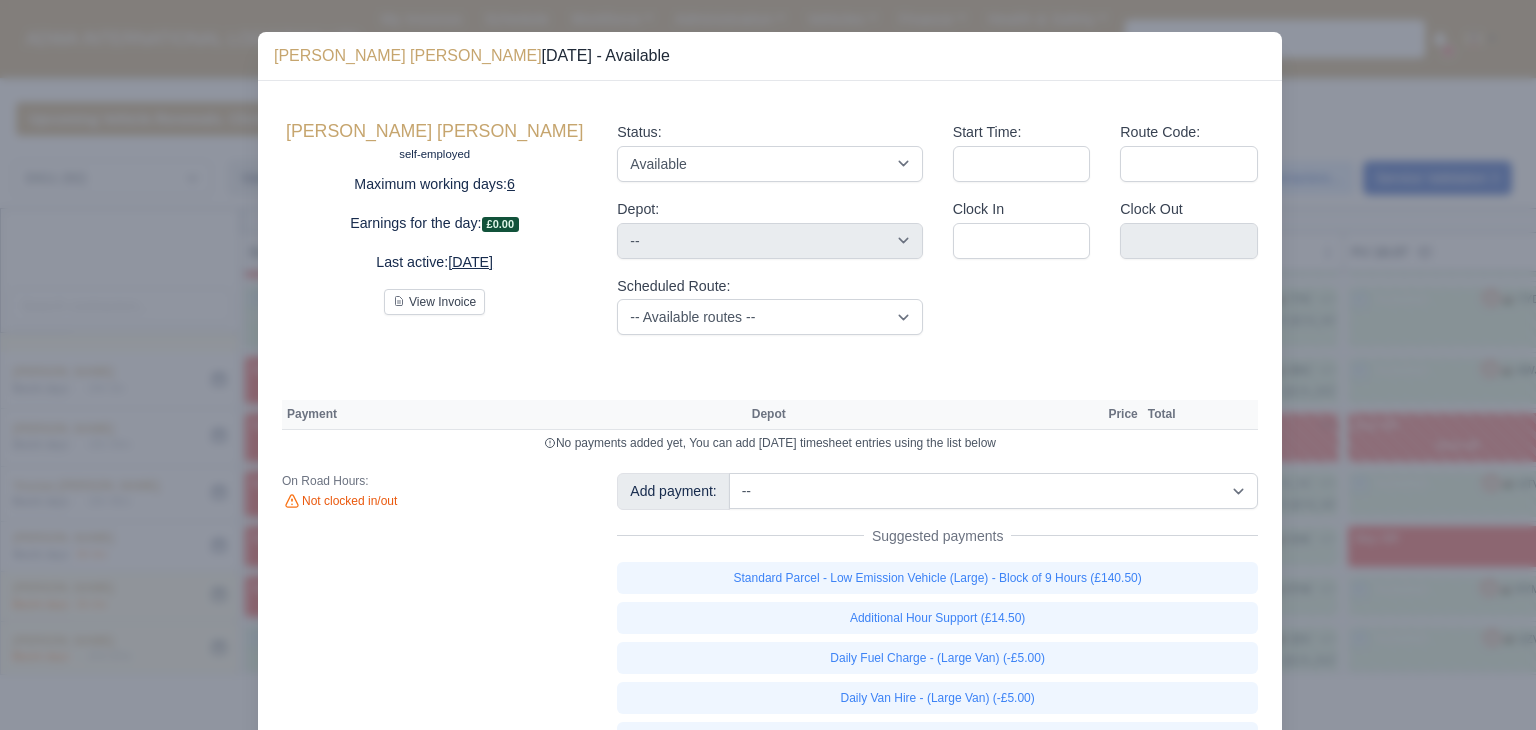 scroll, scrollTop: 95, scrollLeft: 0, axis: vertical 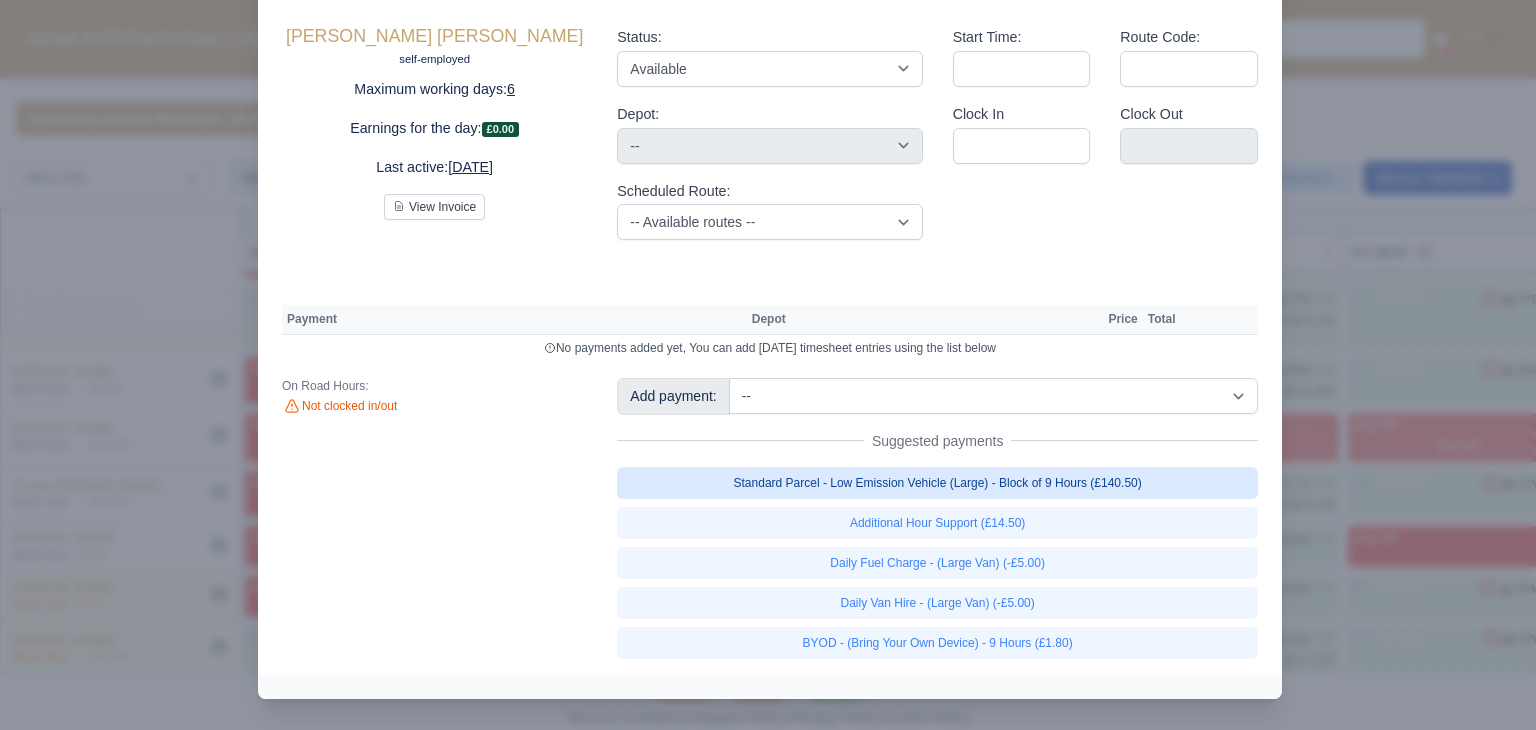 click on "Standard Parcel - Low Emission Vehicle (Large) - Block of 9 Hours (£140.50)" at bounding box center [937, 483] 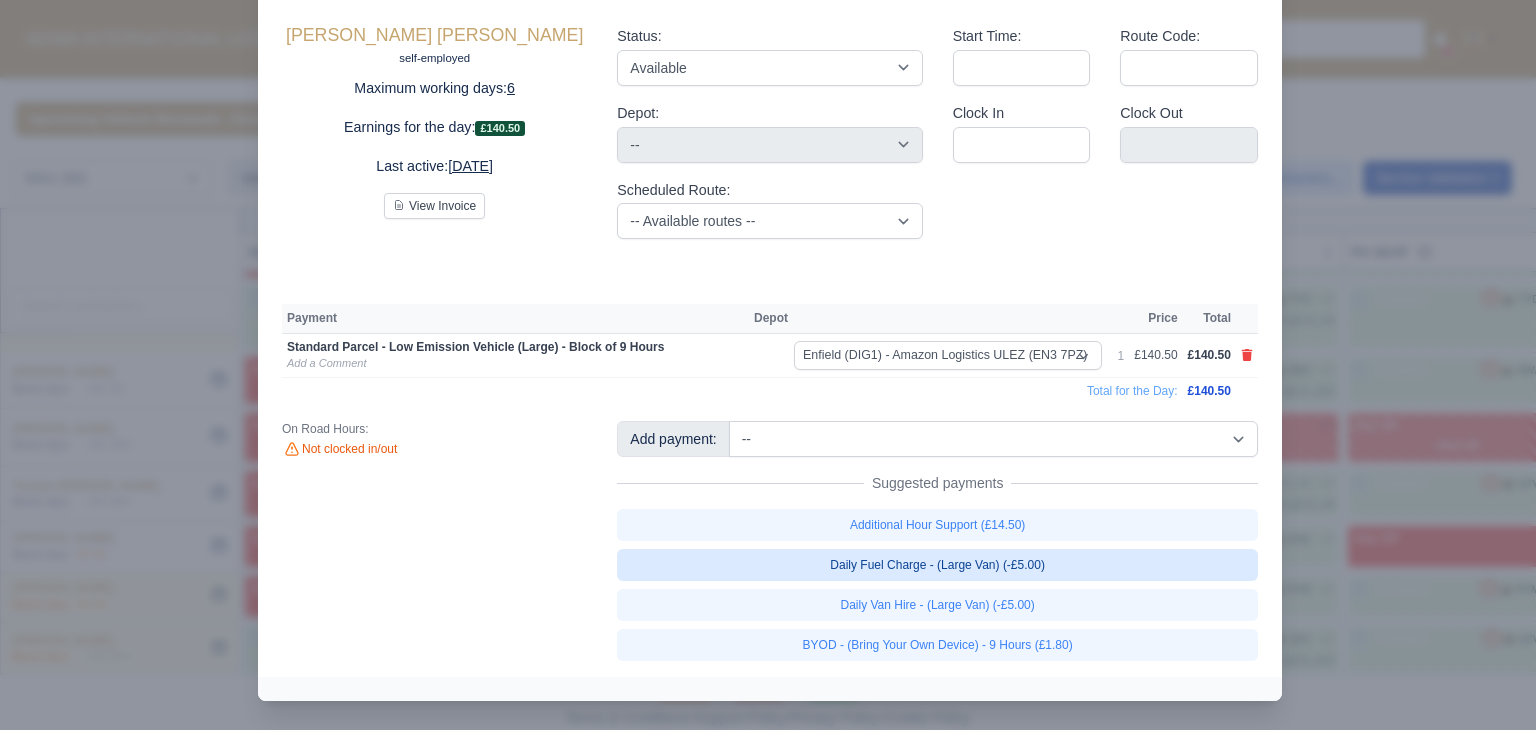 click on "Daily Fuel Charge  - (Large Van) (-£5.00)" at bounding box center [937, 565] 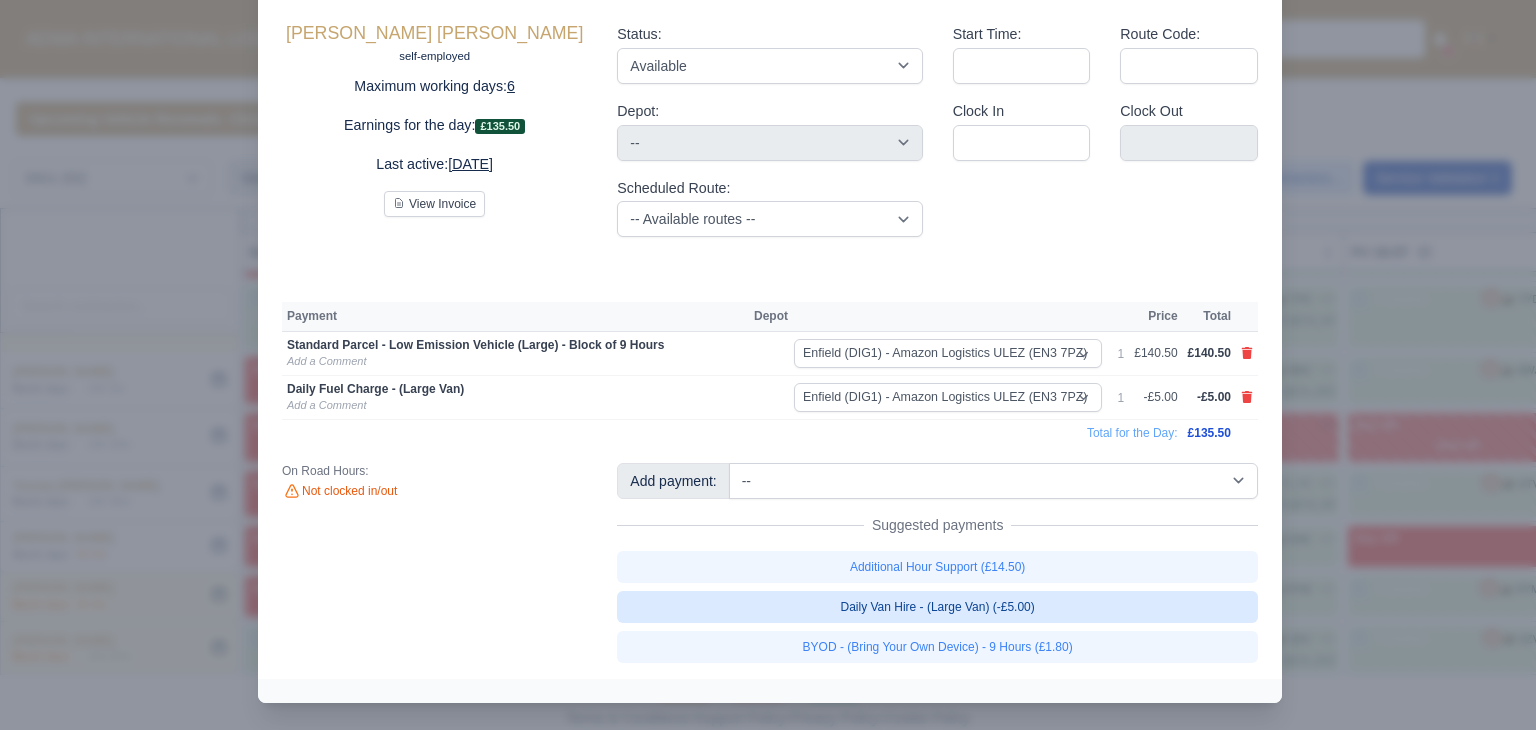 click on "Daily Van Hire  - (Large Van) (-£5.00)" at bounding box center [937, 607] 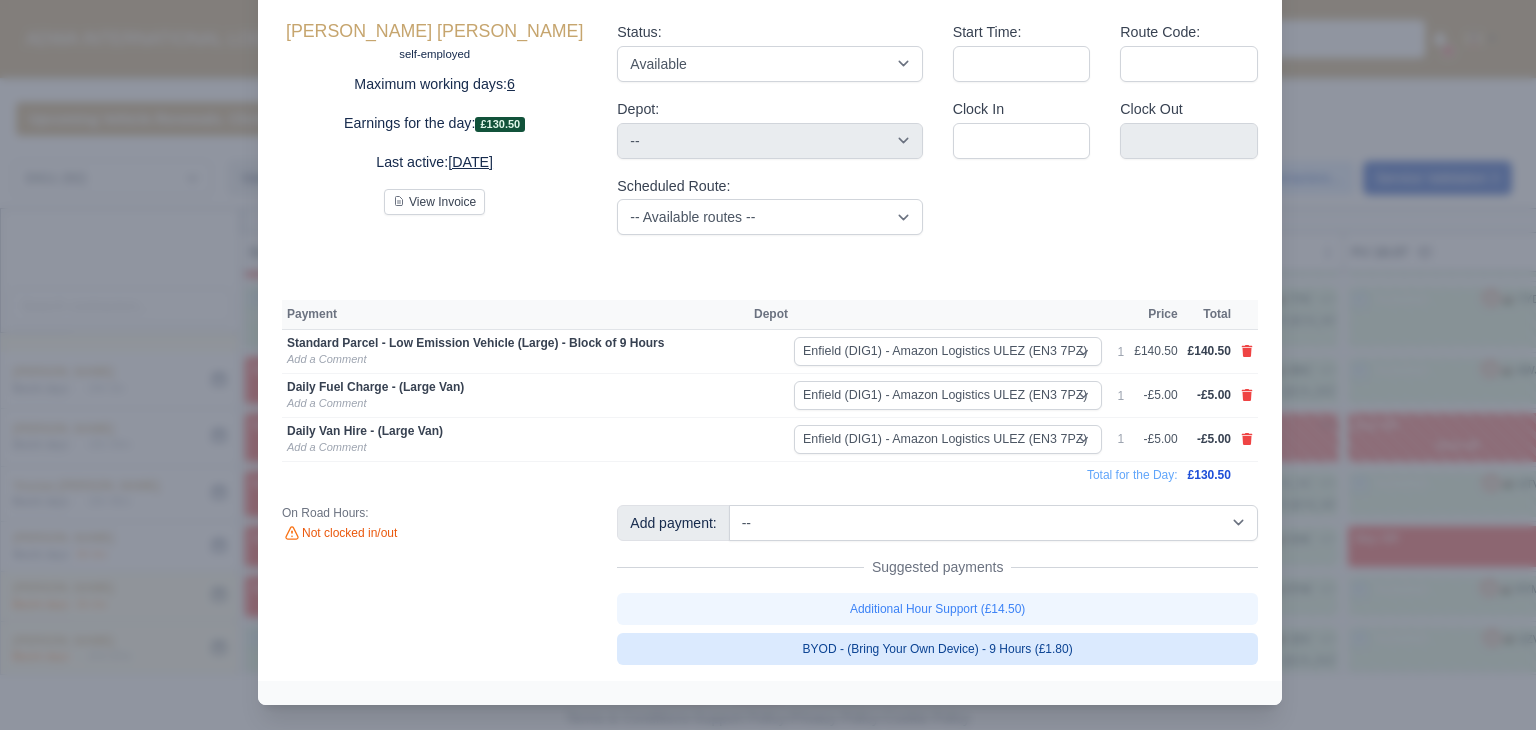 click on "BYOD - (Bring Your Own Device) - 9 Hours (£1.80)" at bounding box center [937, 649] 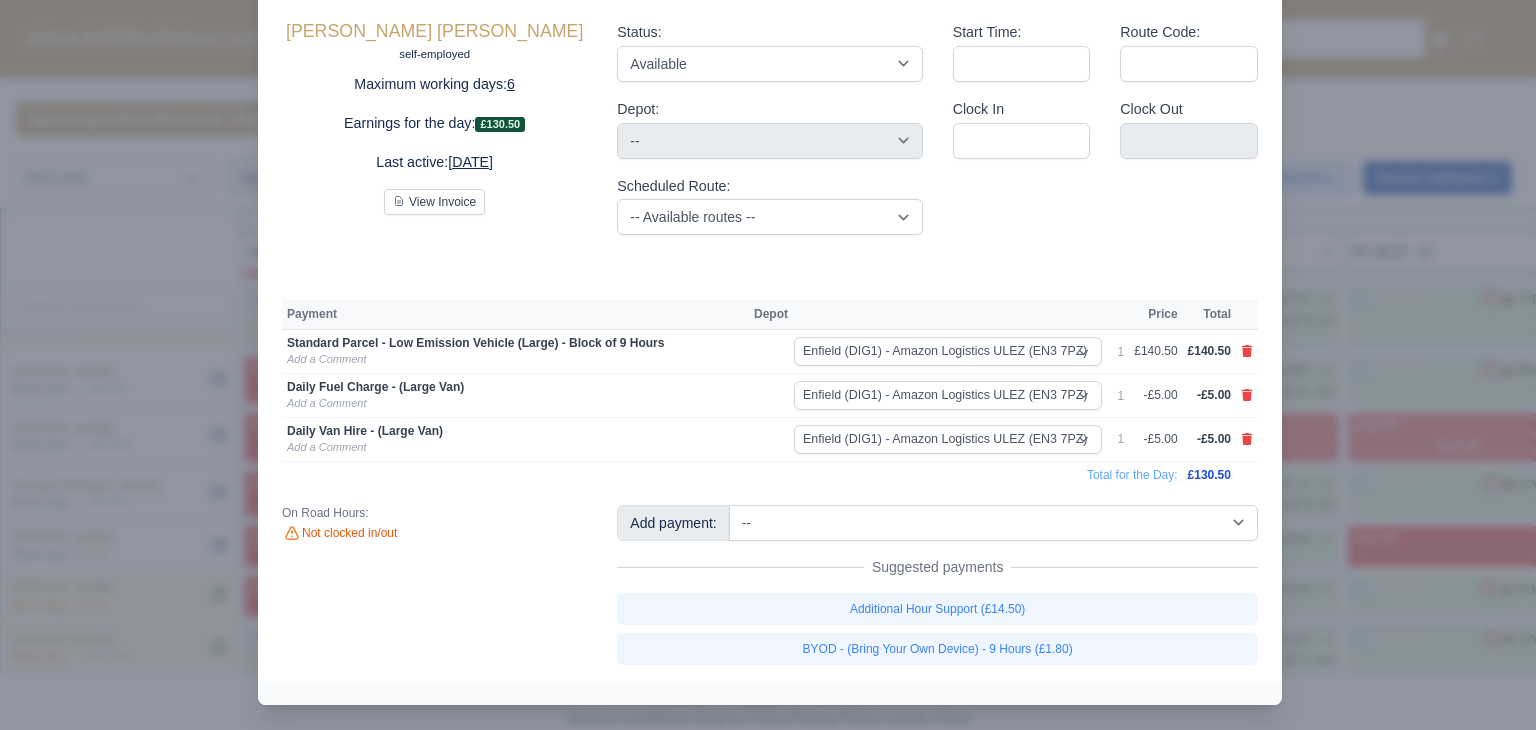type 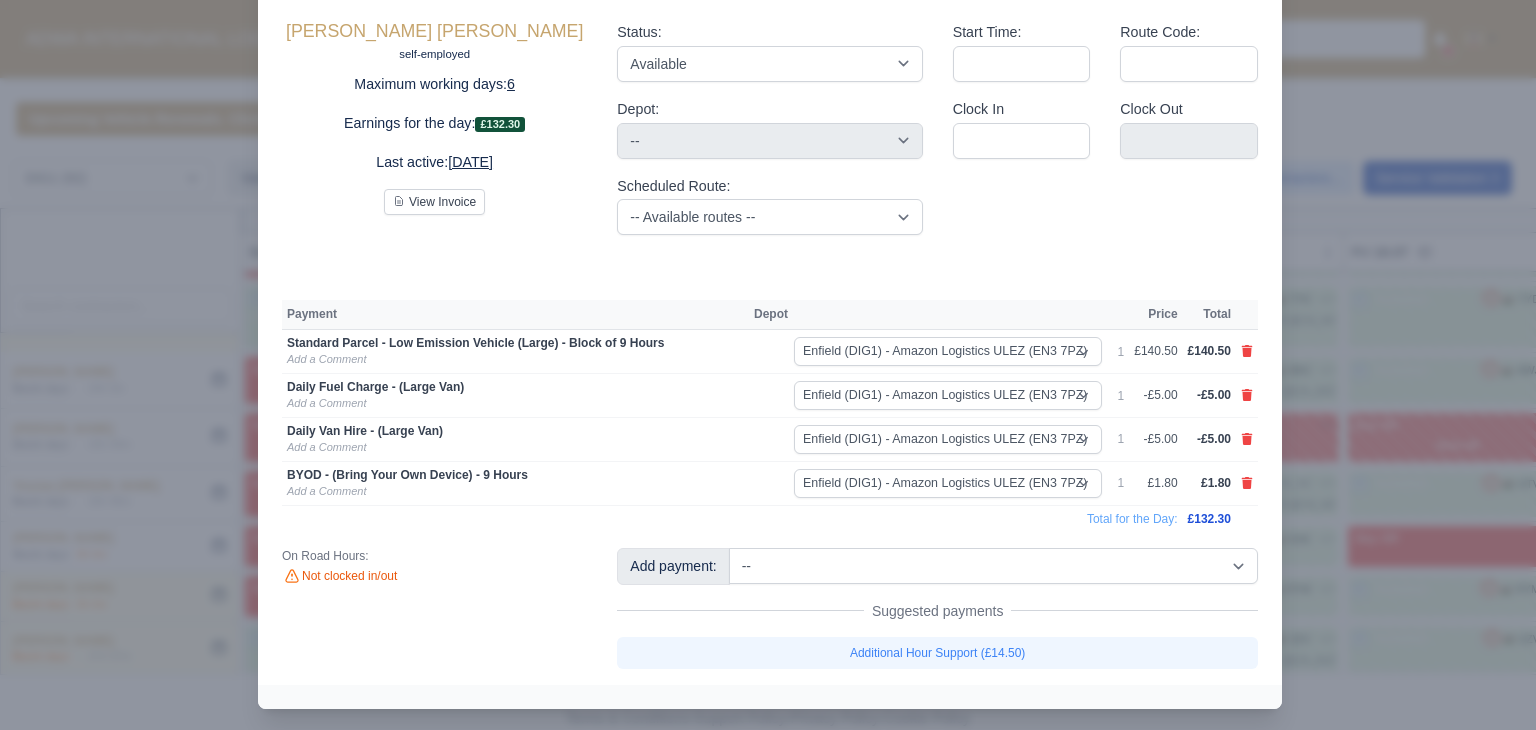 scroll, scrollTop: 102, scrollLeft: 0, axis: vertical 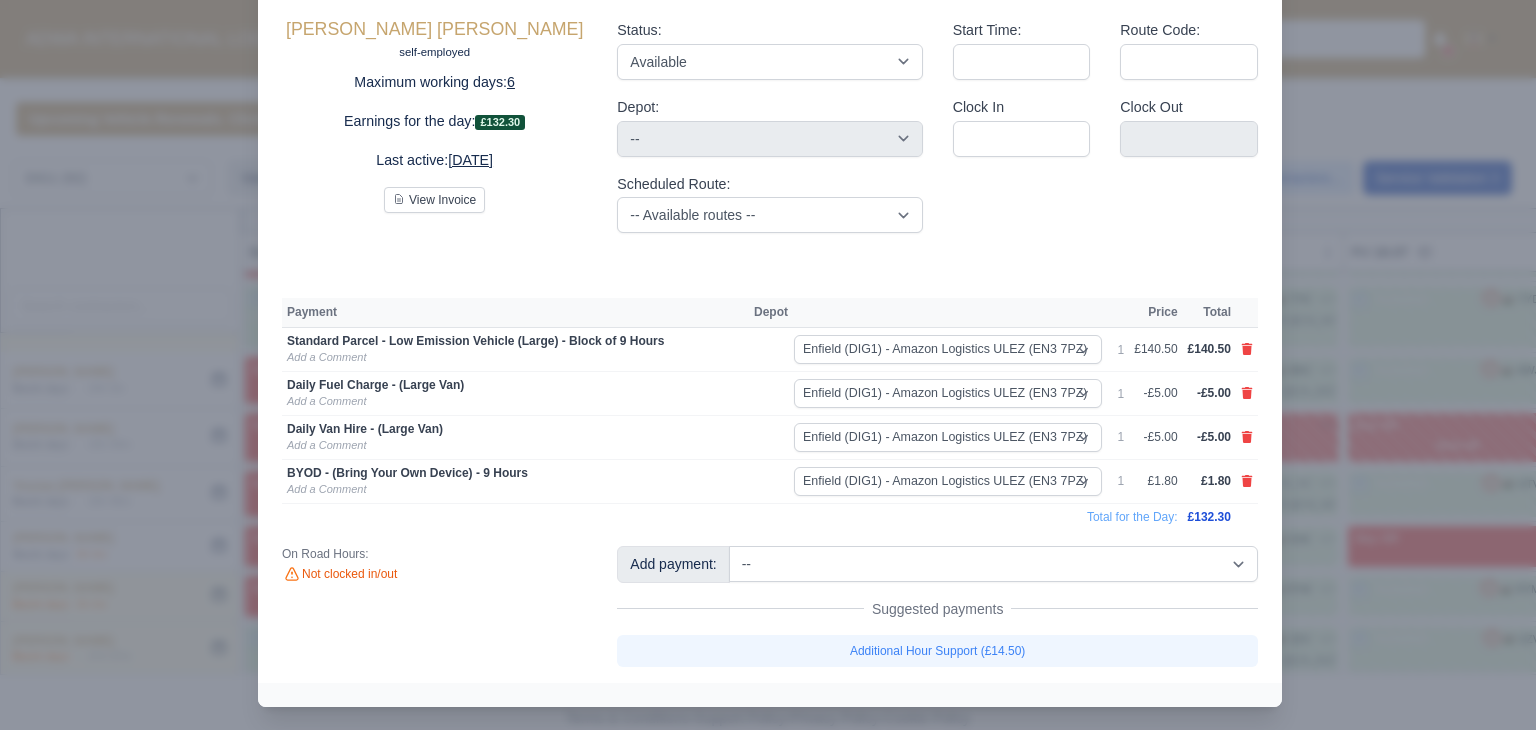 click at bounding box center (768, 365) 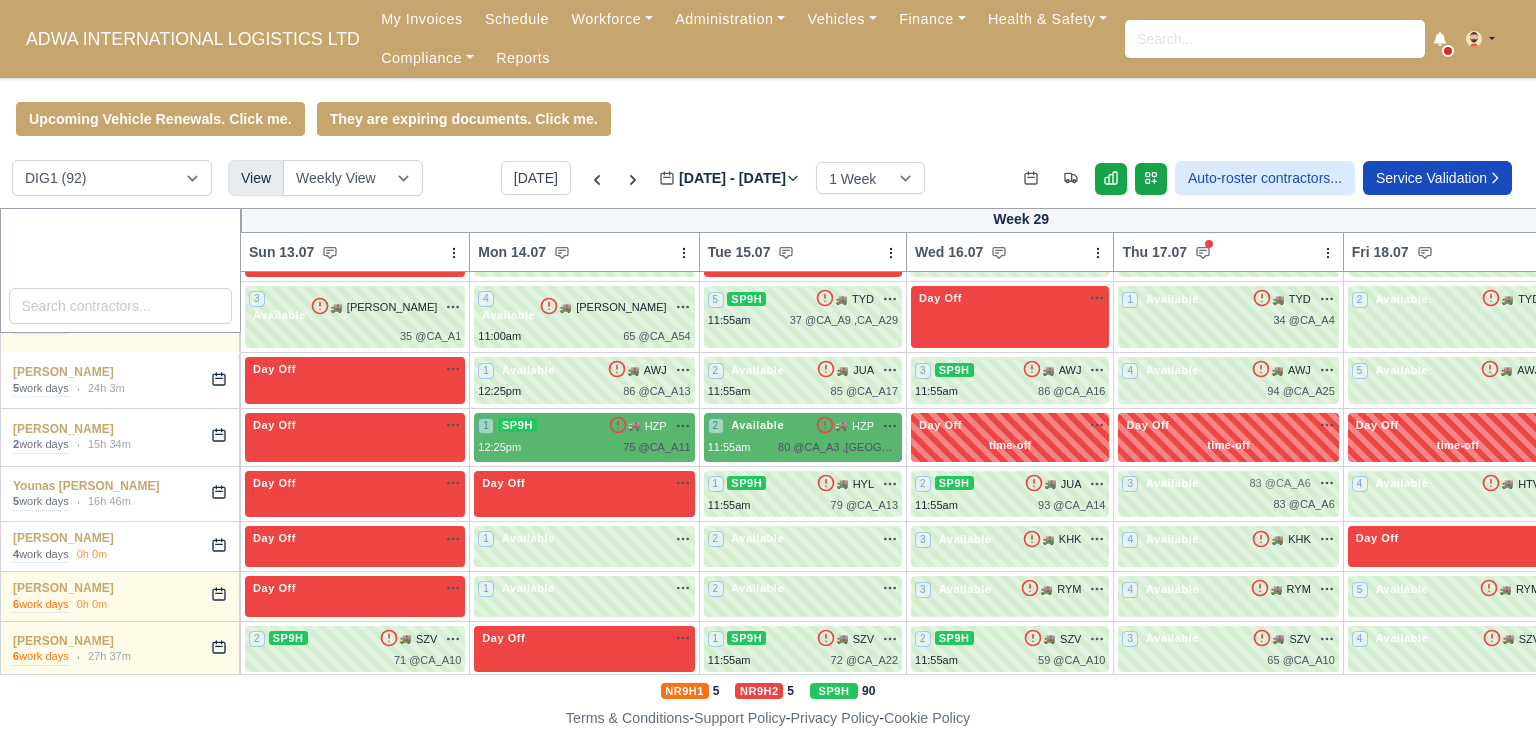 scroll, scrollTop: 4443, scrollLeft: 0, axis: vertical 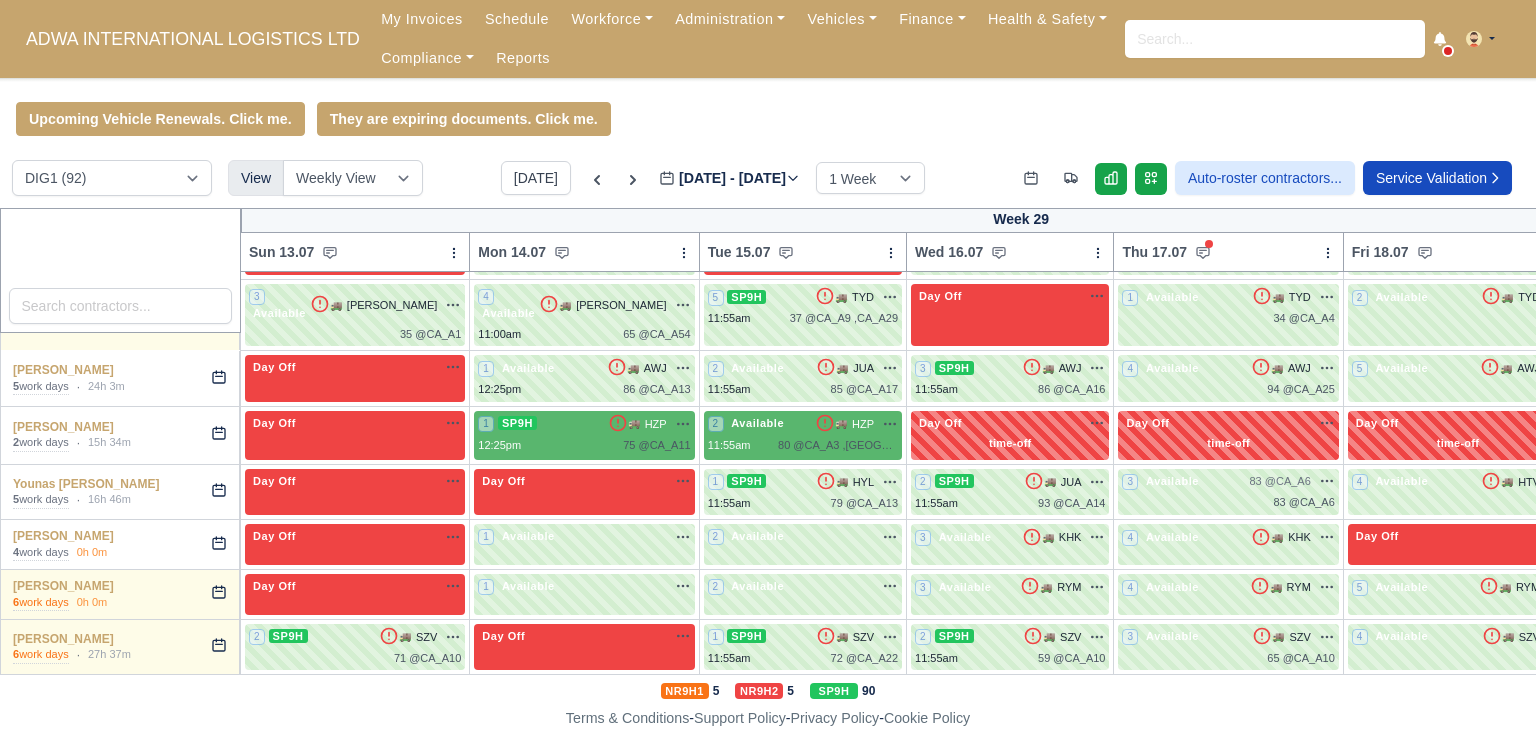 type 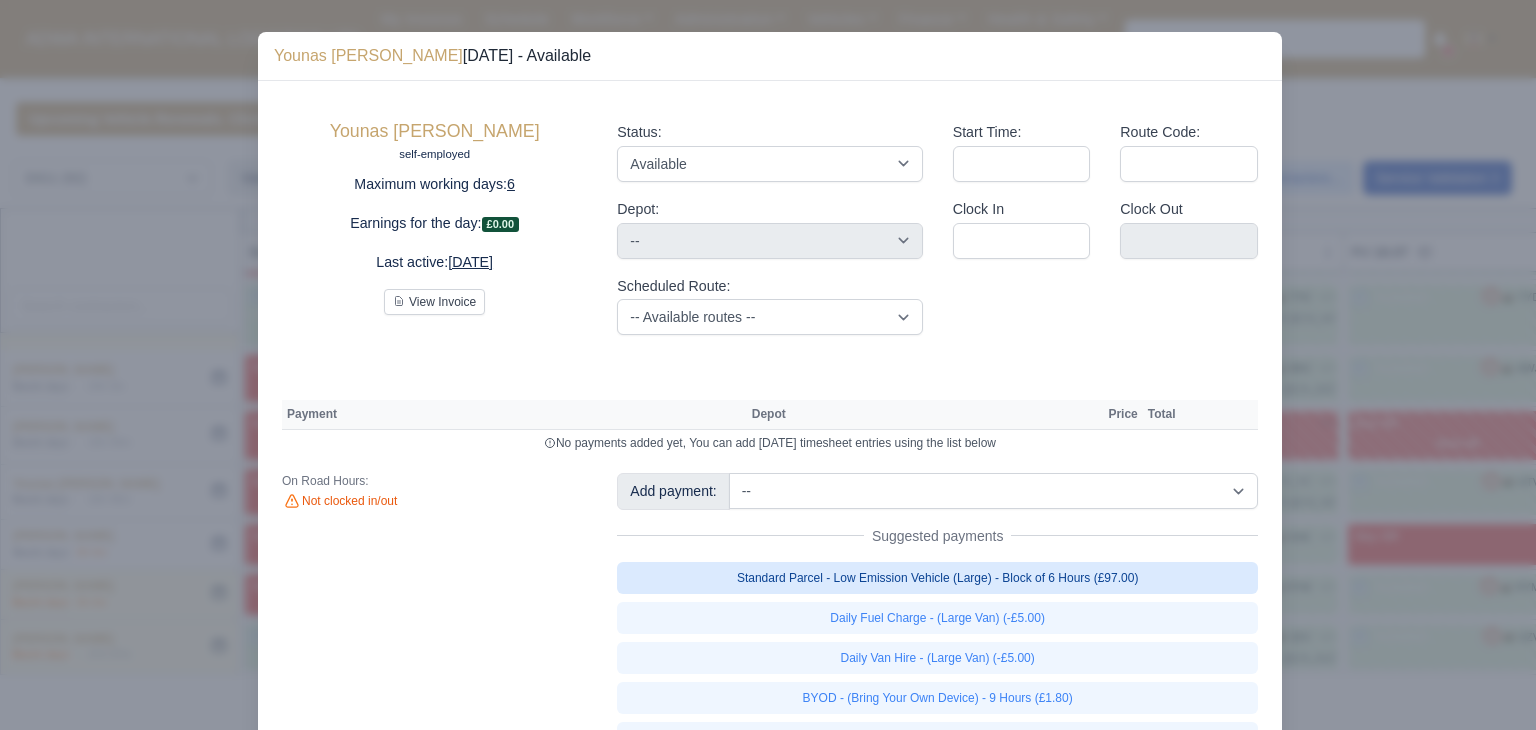 scroll, scrollTop: 93, scrollLeft: 0, axis: vertical 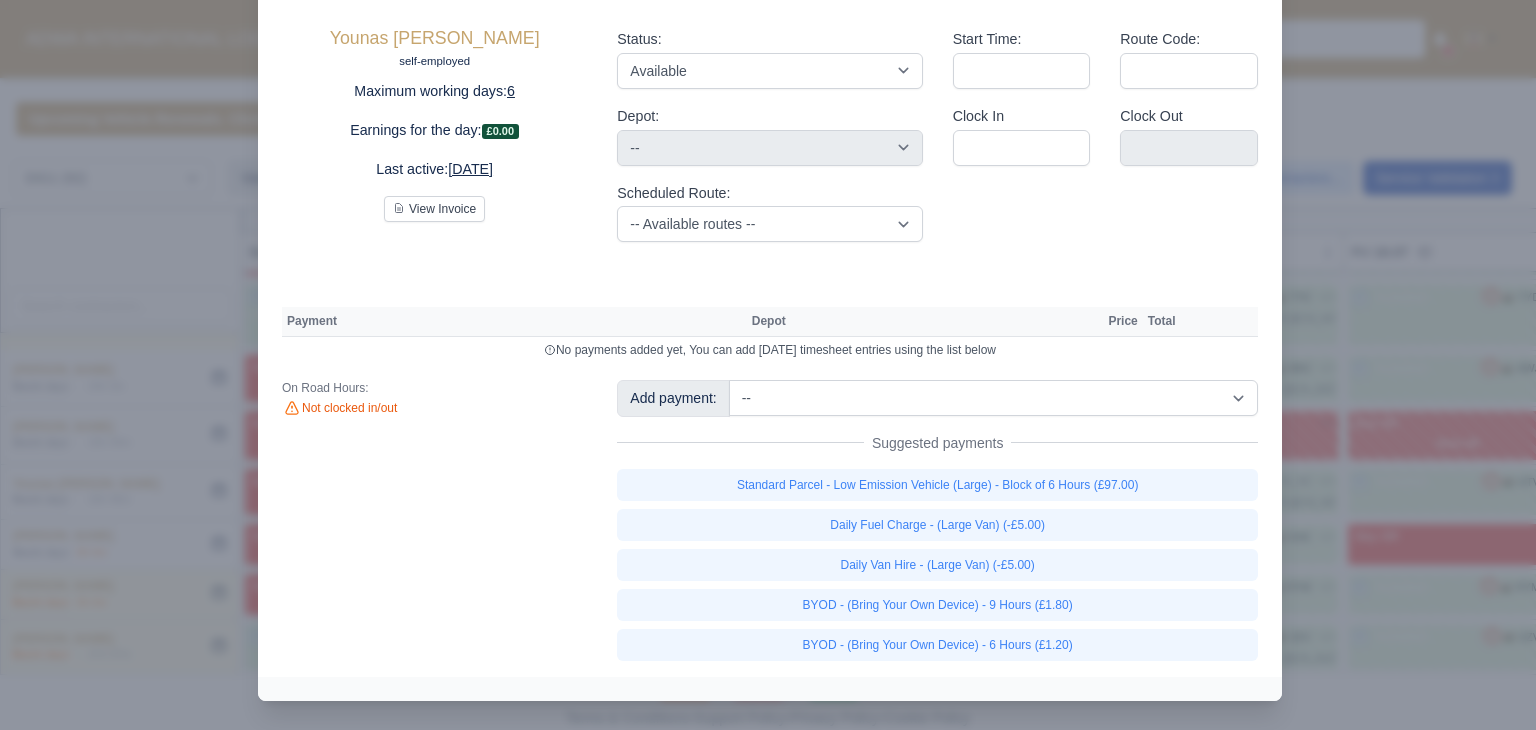 click at bounding box center (768, 365) 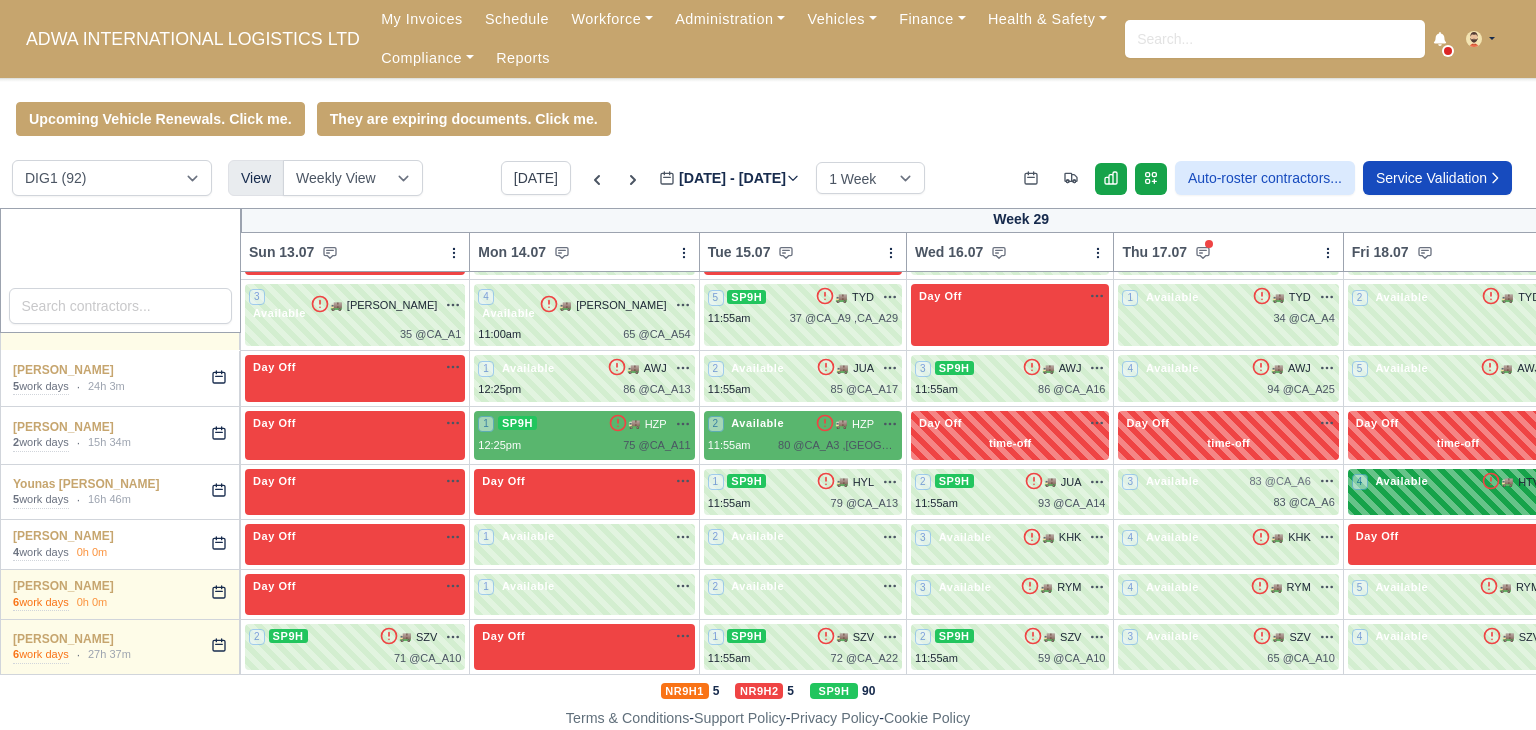 click on "4
Available" at bounding box center [1392, 481] 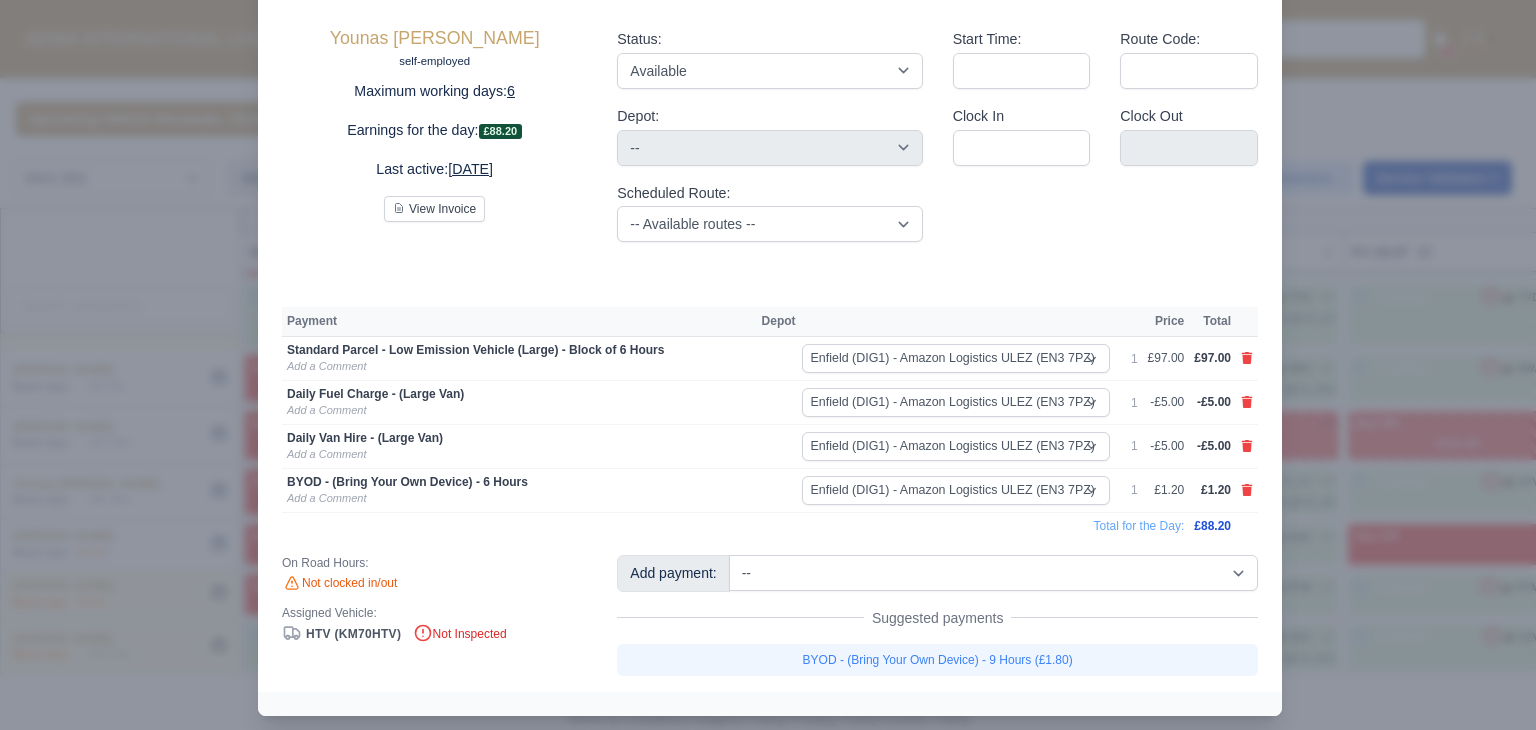 click at bounding box center (768, 365) 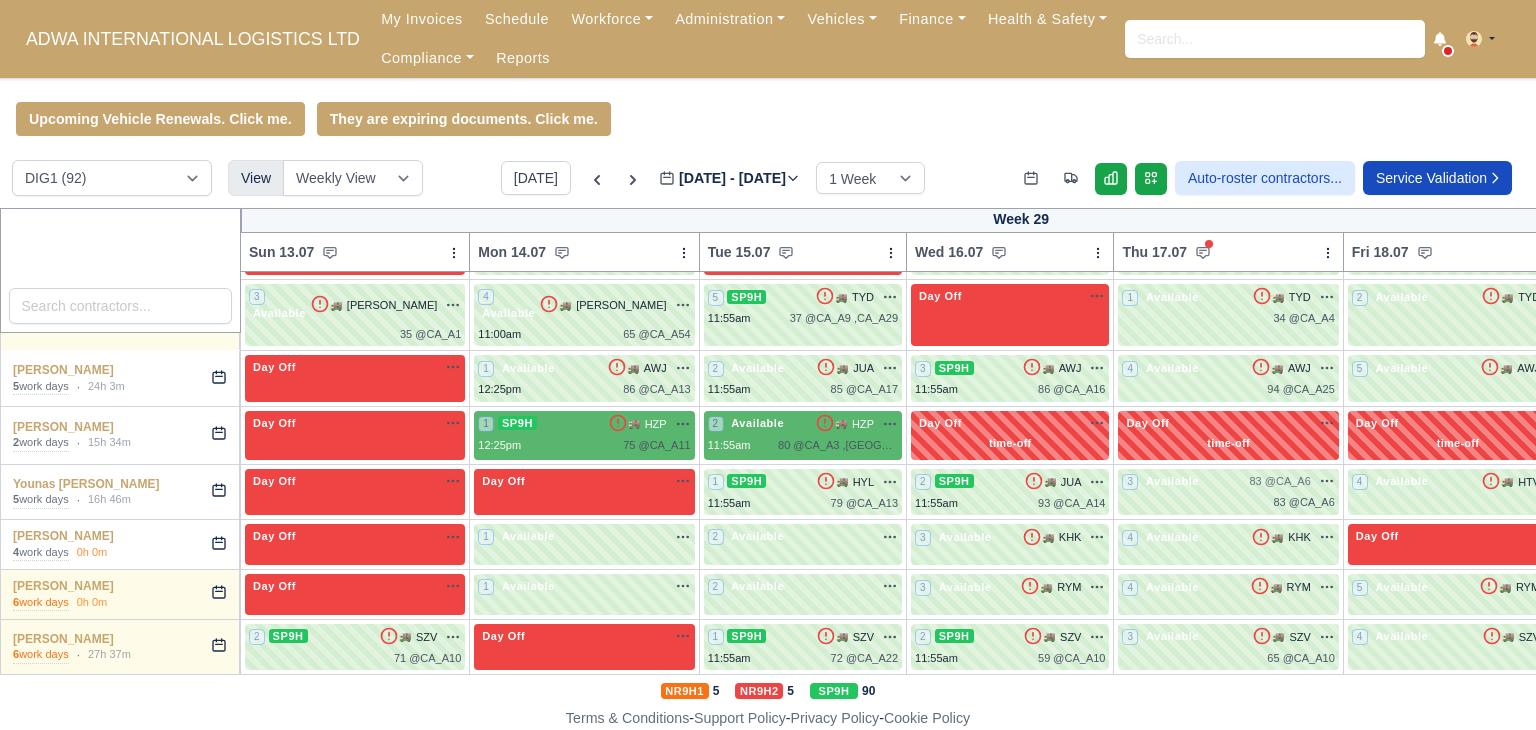 click on "5
Available
na" at bounding box center (1687, 483) 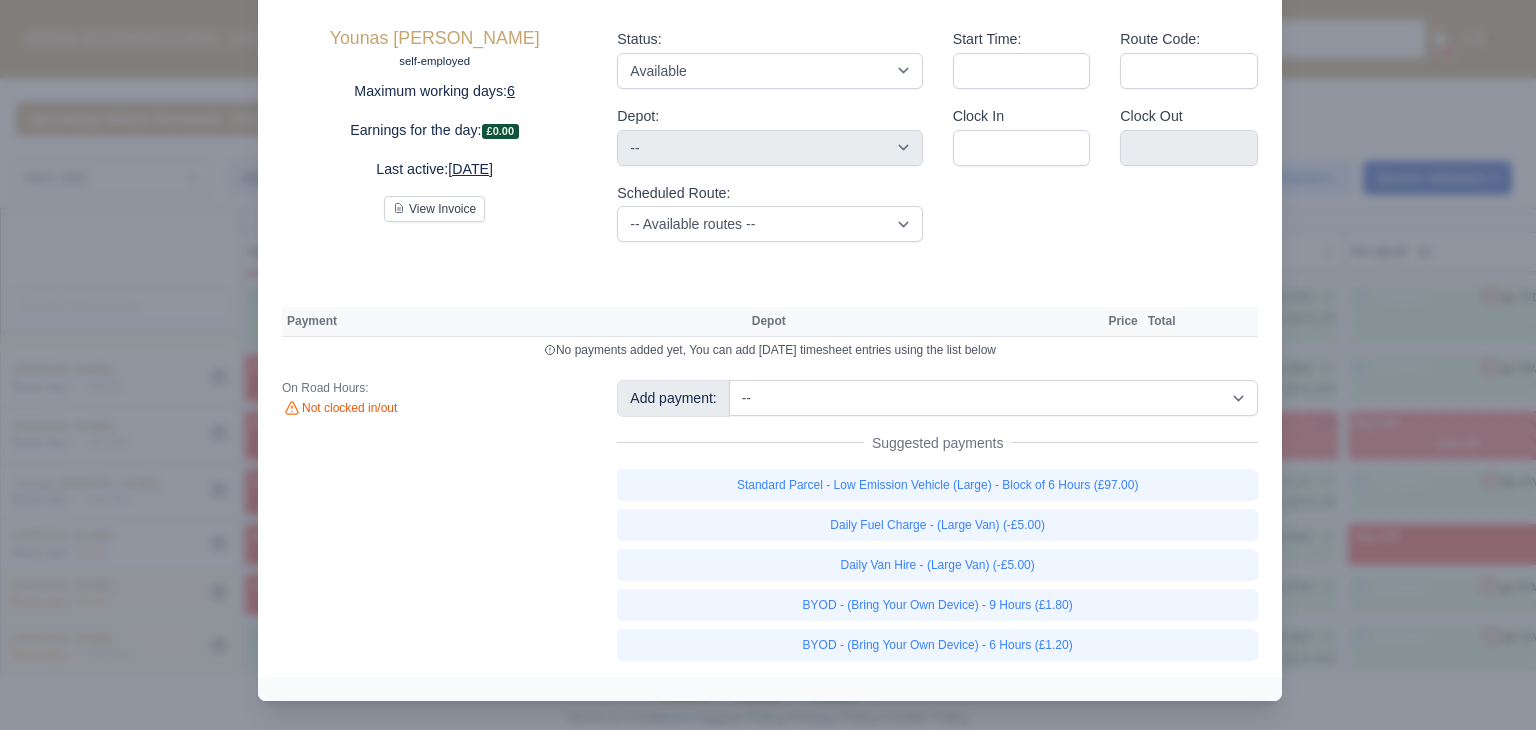 click at bounding box center (768, 365) 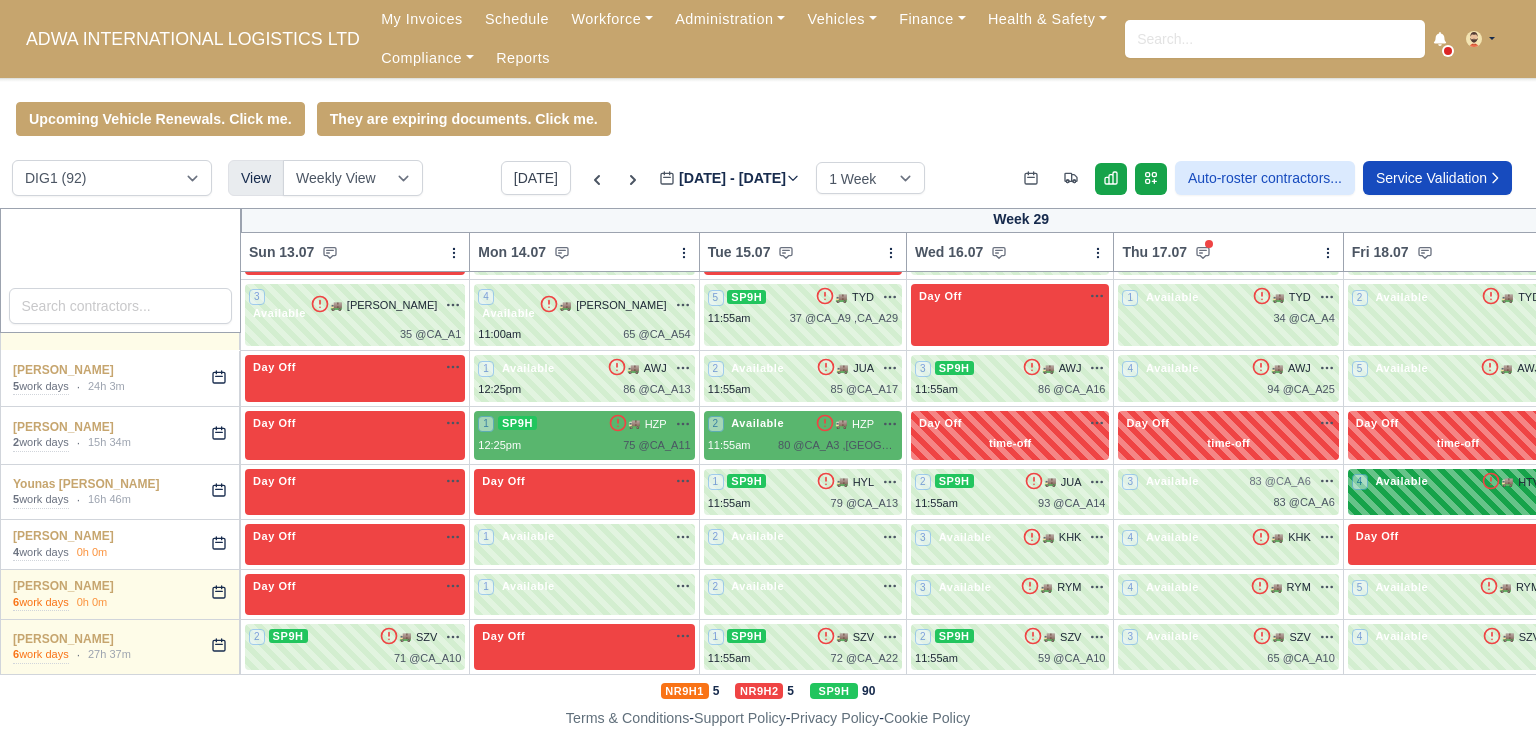 scroll, scrollTop: 4586, scrollLeft: 0, axis: vertical 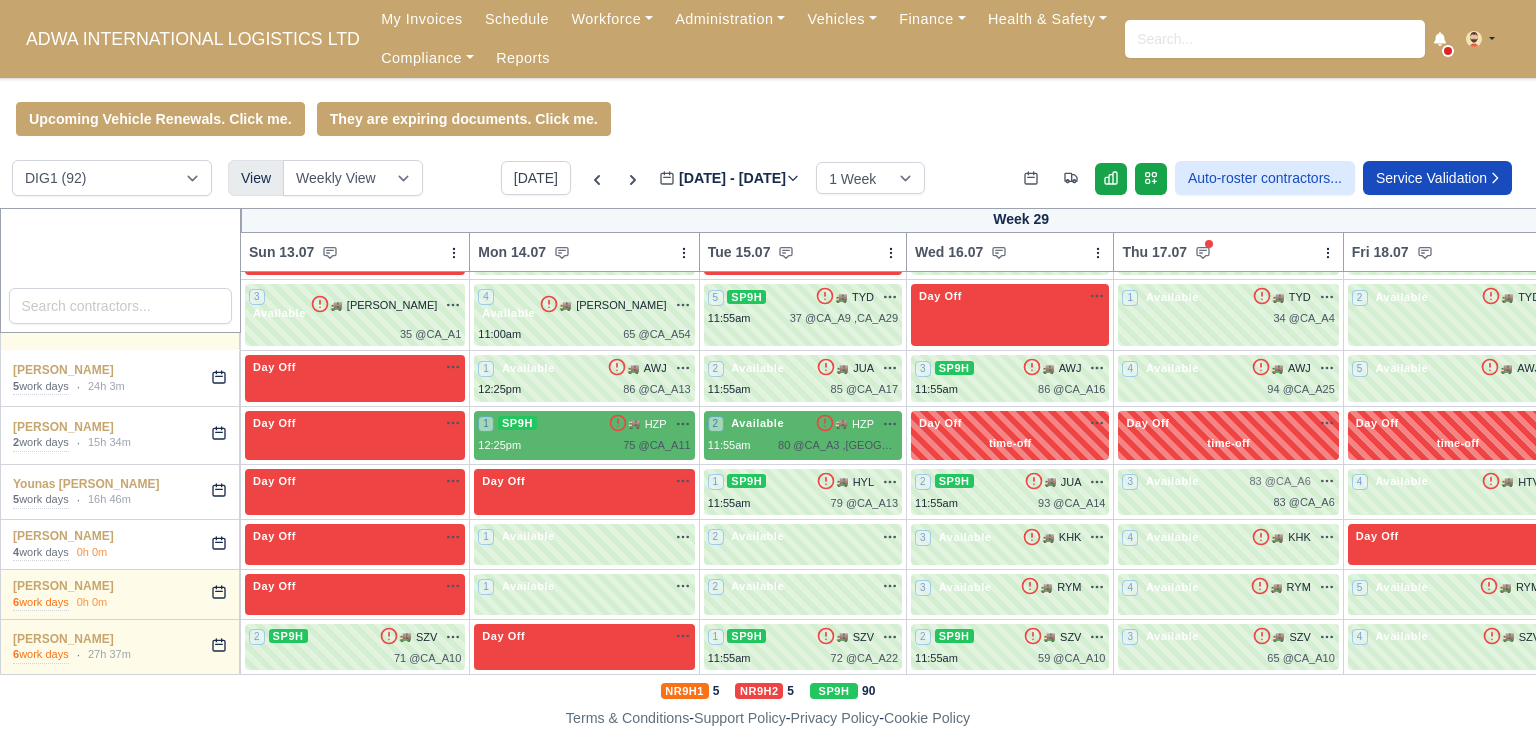 click on "5
Available" at bounding box center [1687, 492] 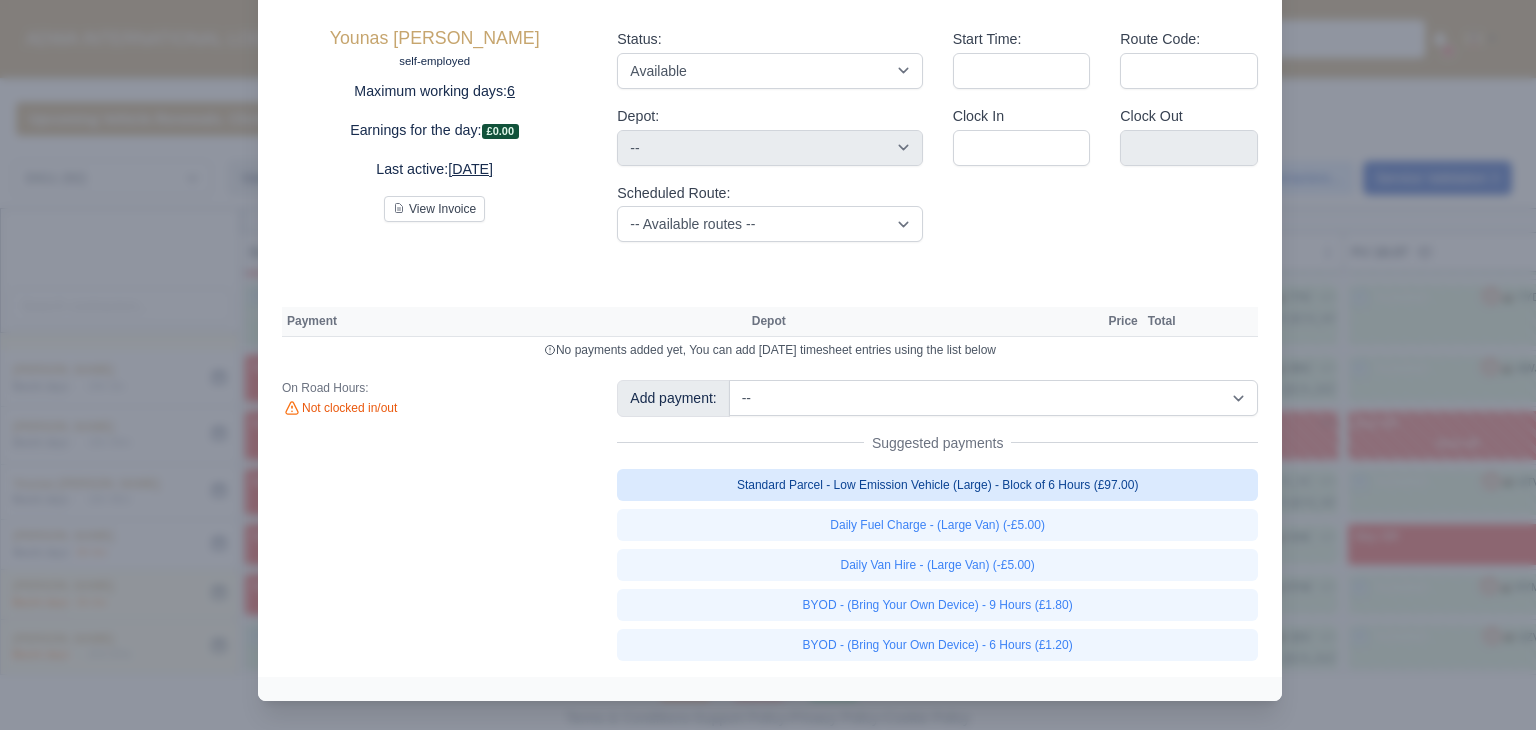click on "Standard Parcel - Low Emission Vehicle (Large) - Block of 6 Hours (£97.00)" at bounding box center [937, 485] 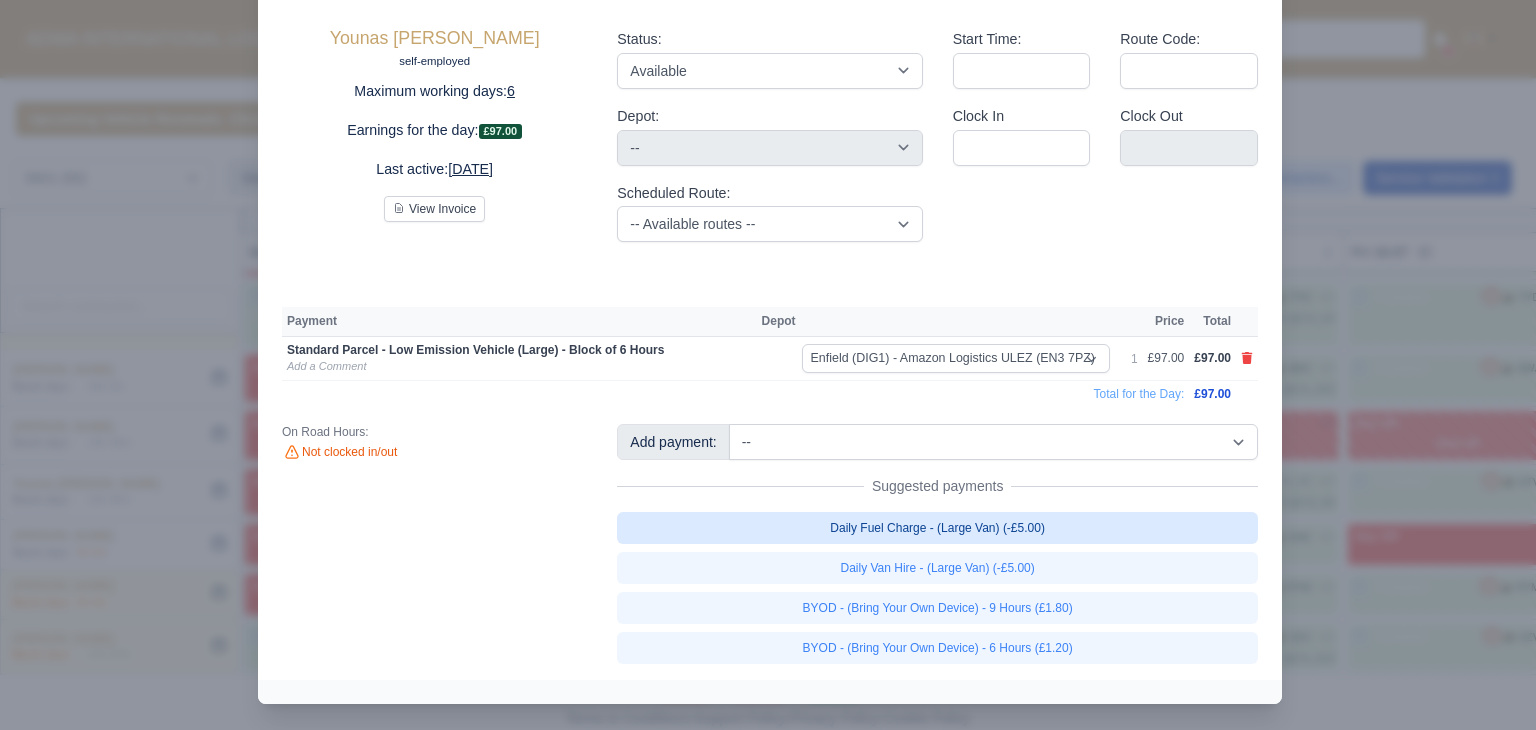 click on "Daily Fuel Charge  - (Large Van) (-£5.00)" at bounding box center [937, 528] 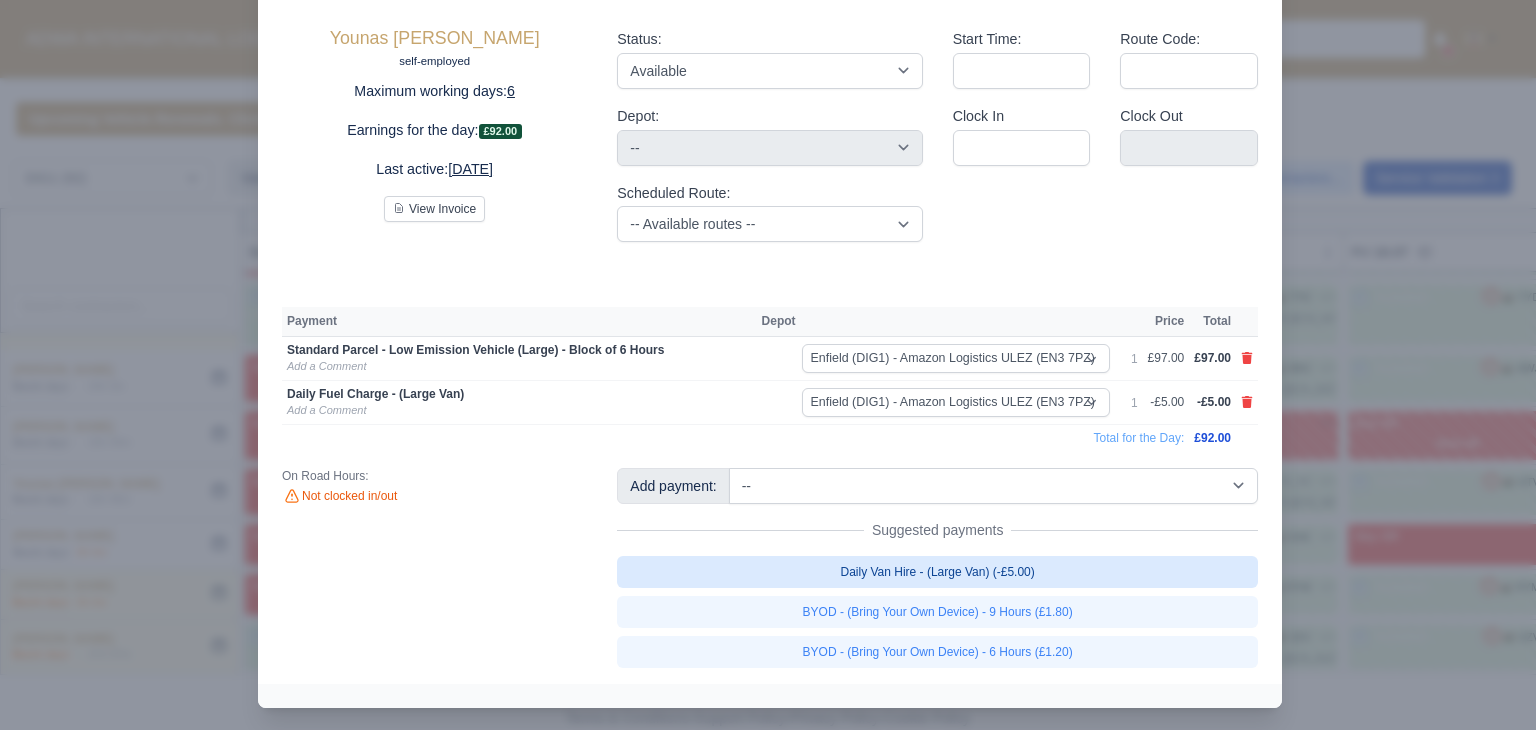 click on "Daily Van Hire  - (Large Van) (-£5.00)" at bounding box center [937, 572] 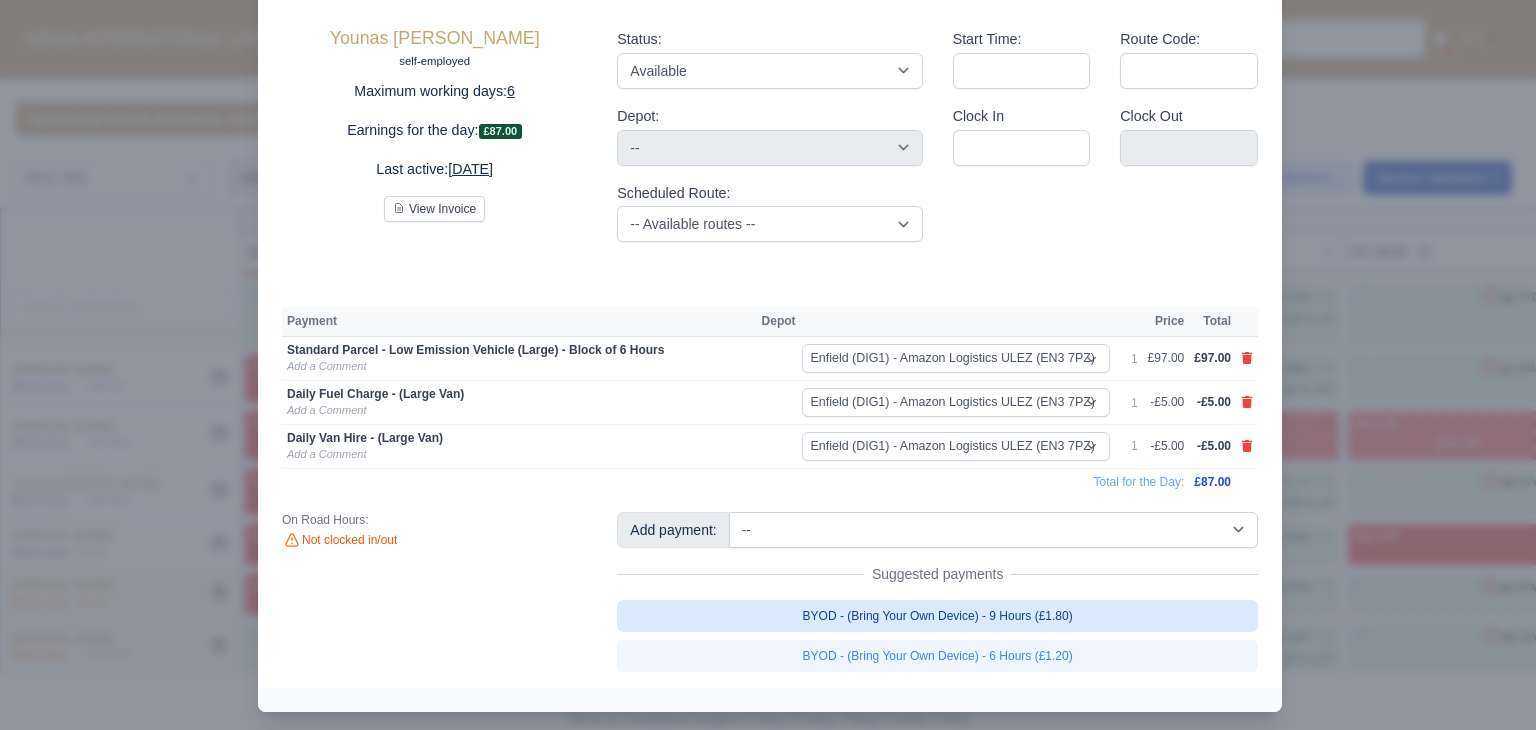 click on "BYOD - (Bring Your Own Device) - 9 Hours (£1.80)" at bounding box center [937, 616] 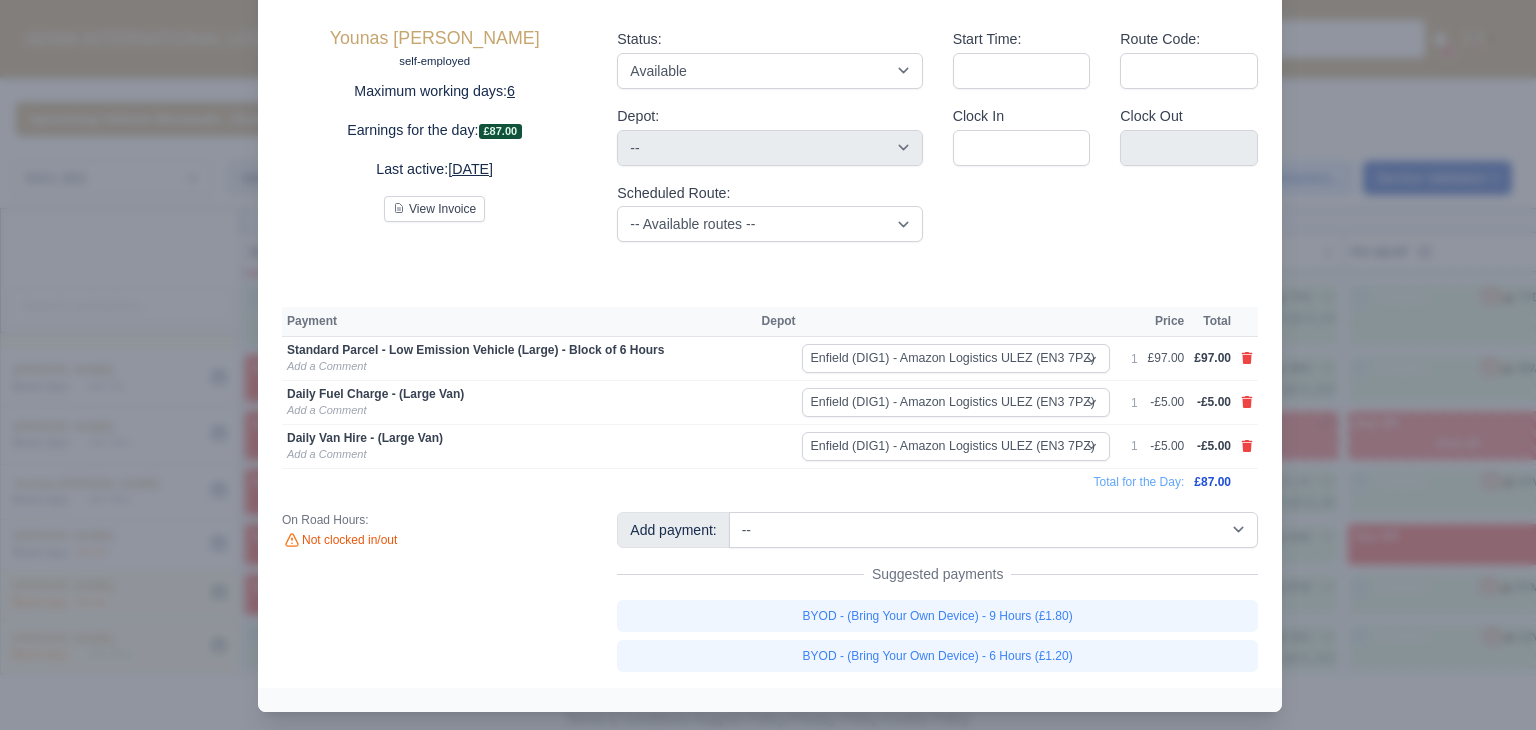 type 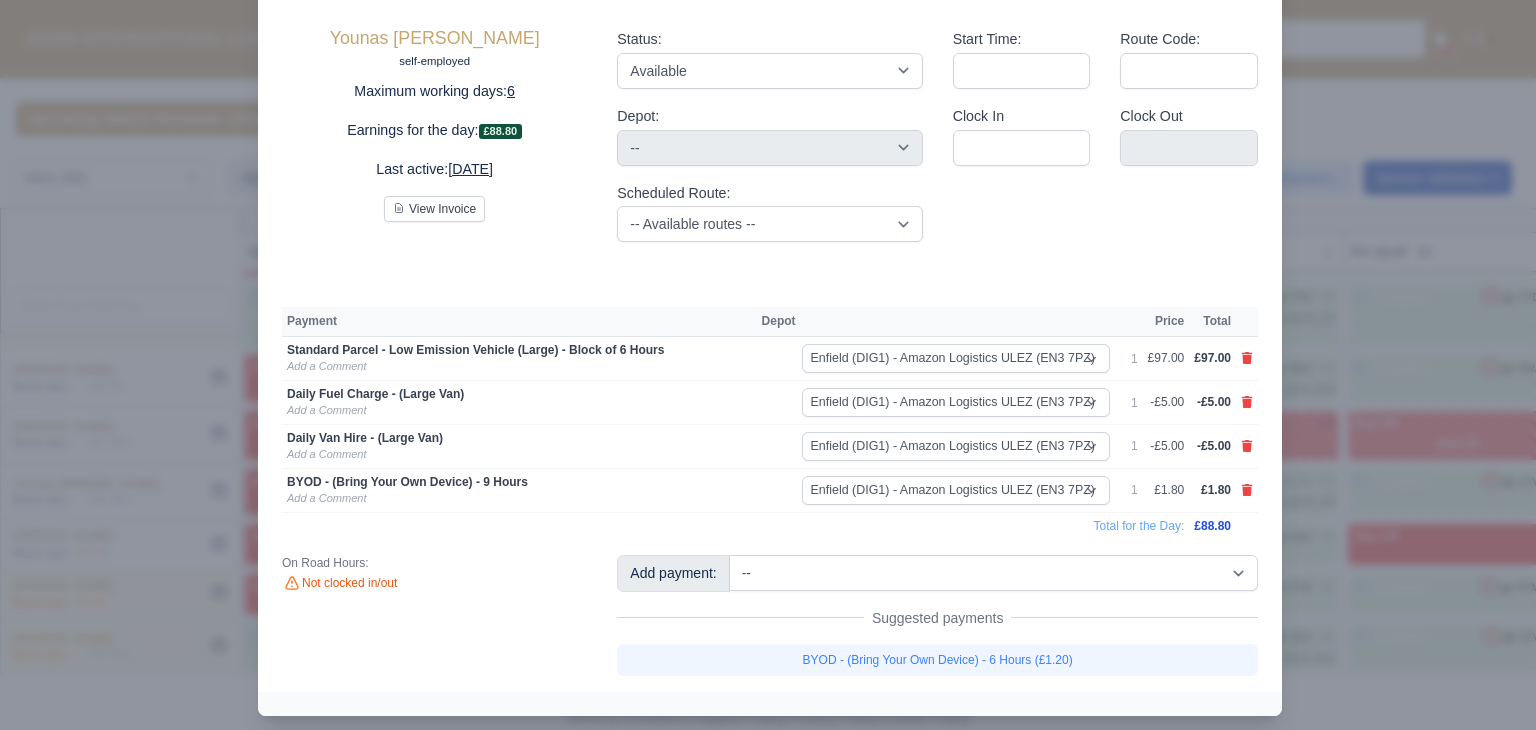 click at bounding box center (768, 365) 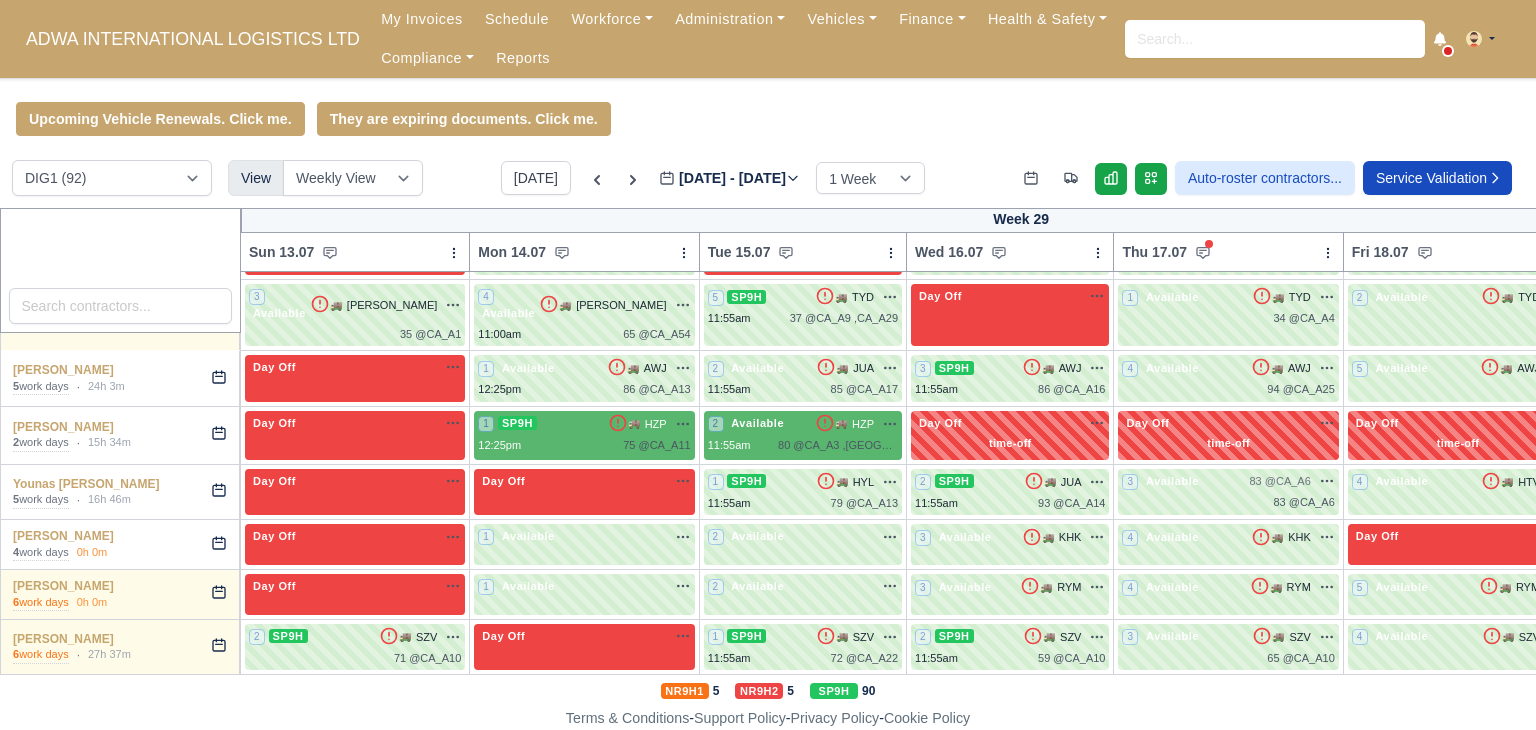 click on "Available" at bounding box center (1631, 586) 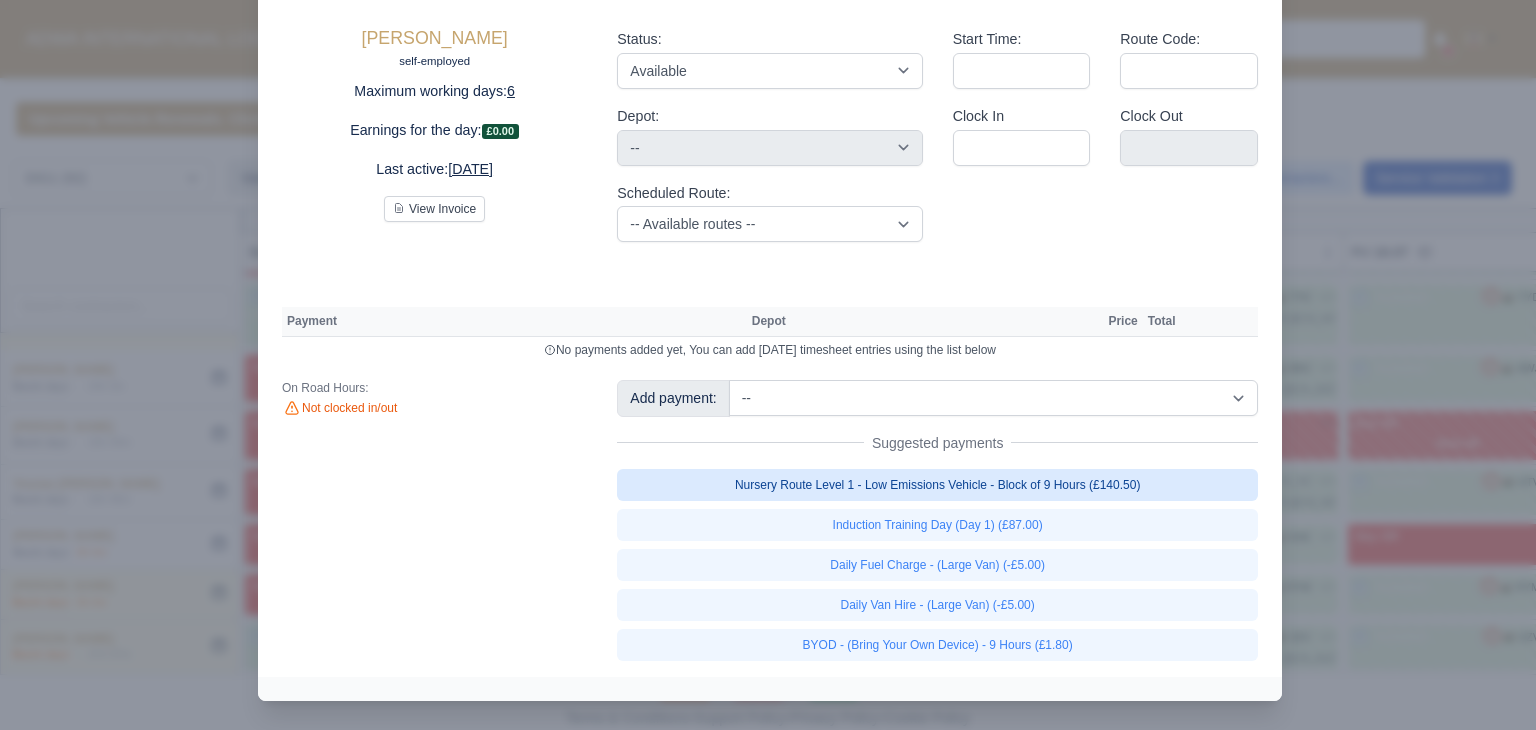 click on "Nursery Route Level 1 - Low Emissions Vehicle - Block of 9 Hours (£140.50)" at bounding box center (937, 485) 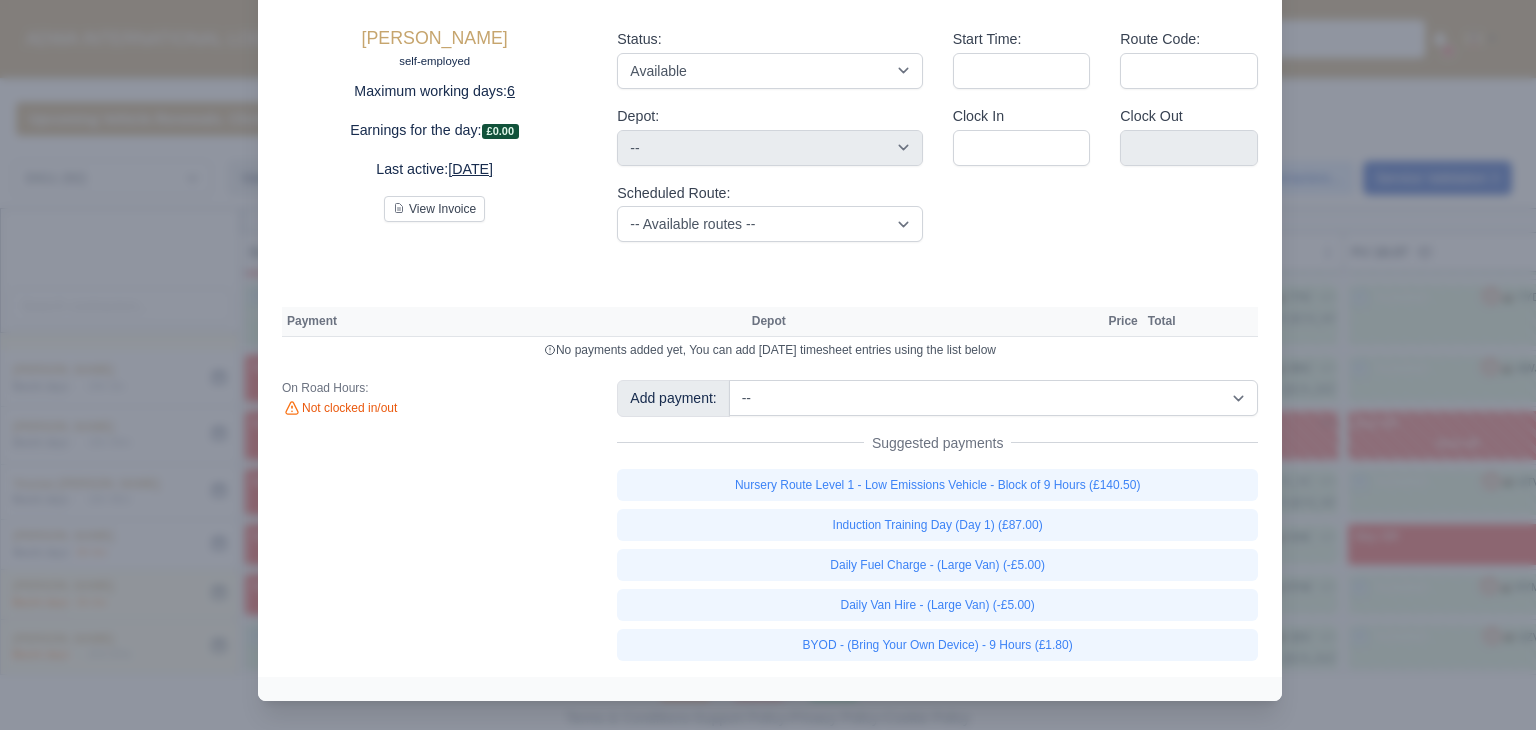 type 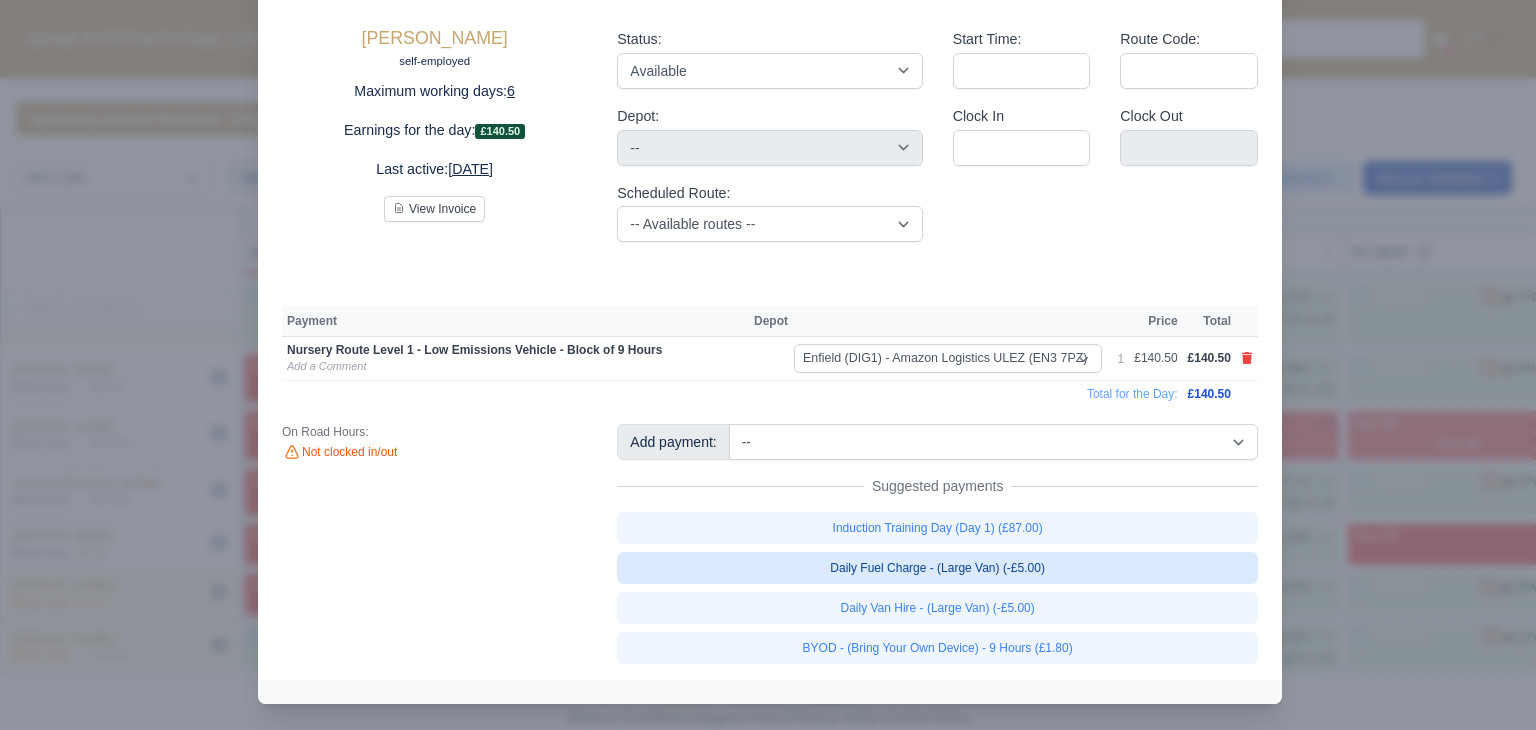 click on "Daily Fuel Charge  - (Large Van) (-£5.00)" at bounding box center [937, 568] 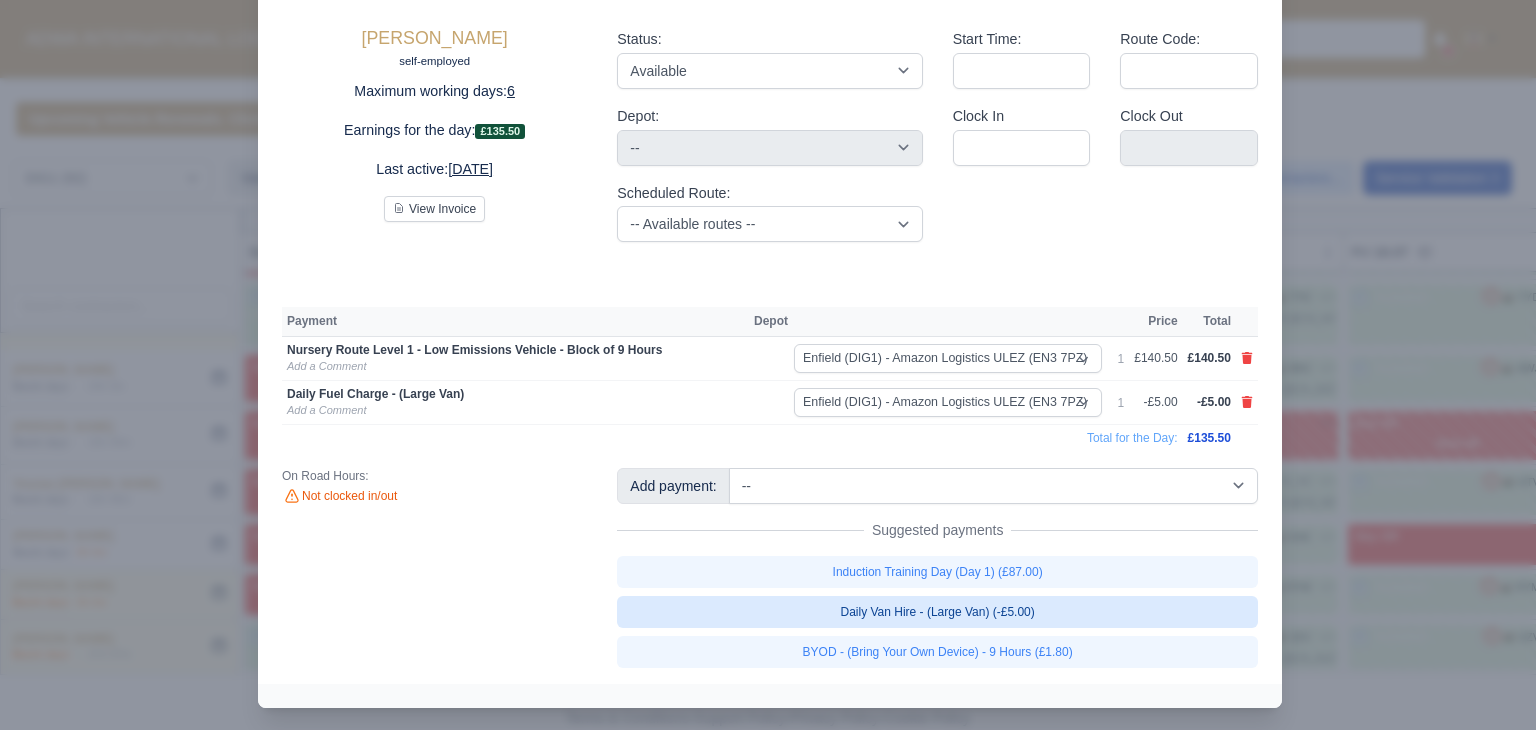 click on "Daily Van Hire  - (Large Van) (-£5.00)" at bounding box center [937, 612] 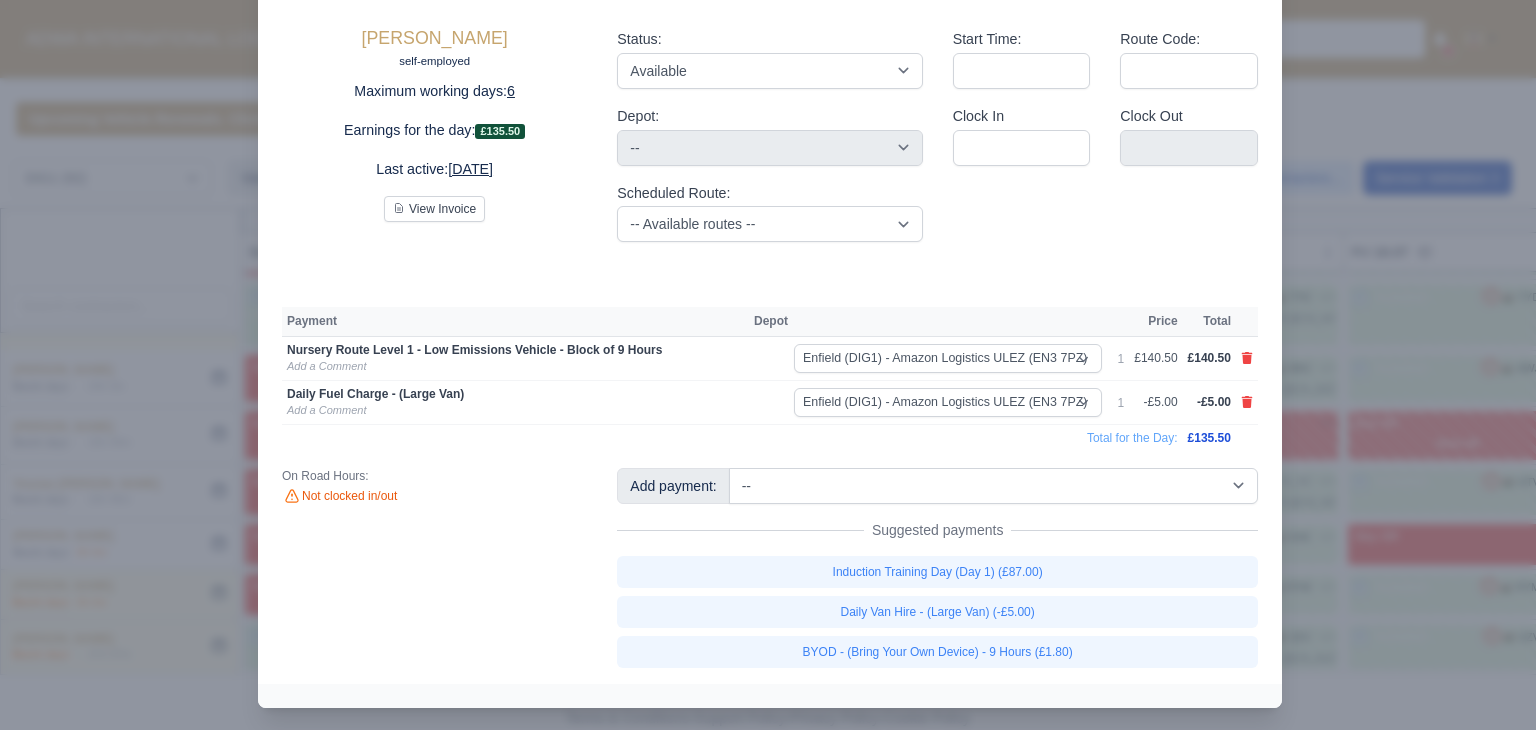 type 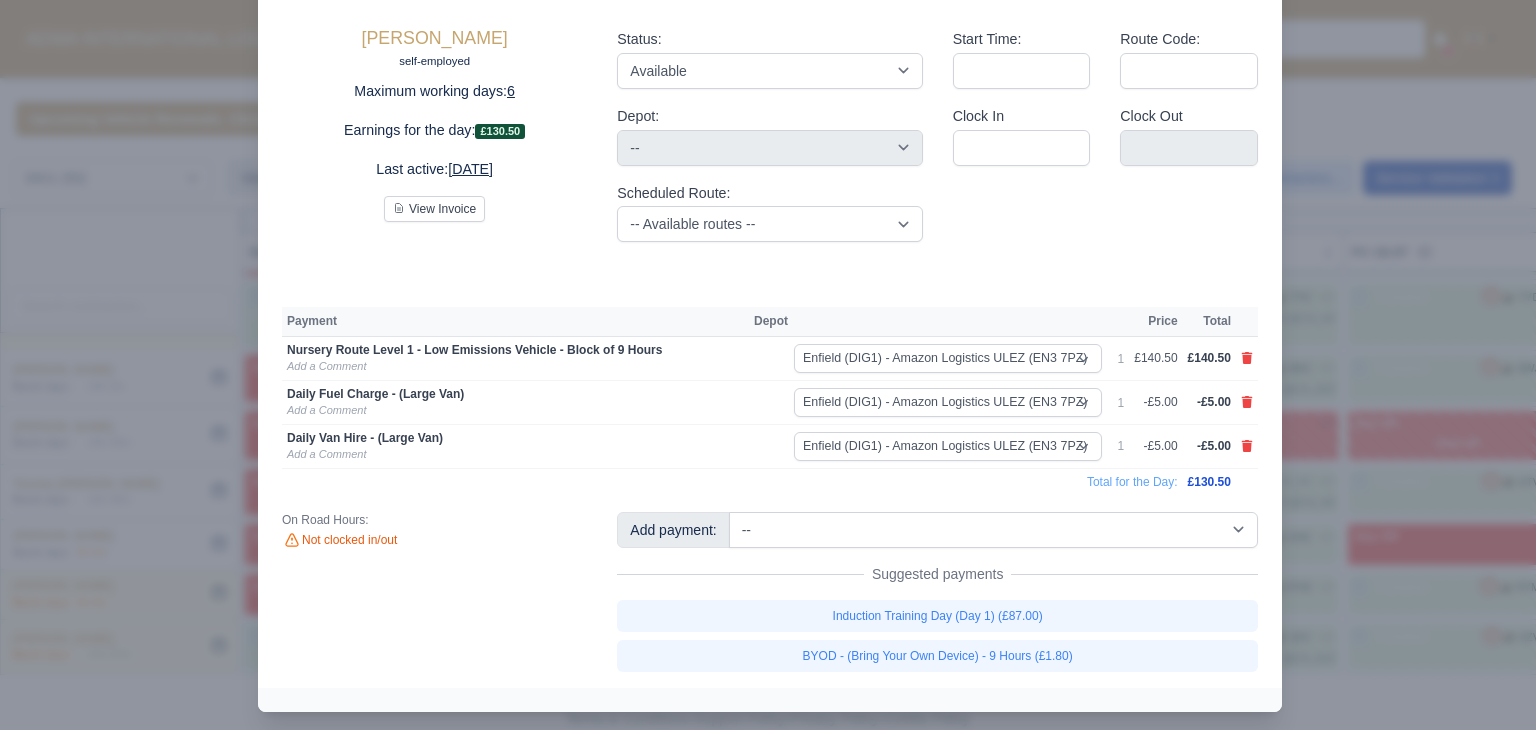 click at bounding box center (768, 365) 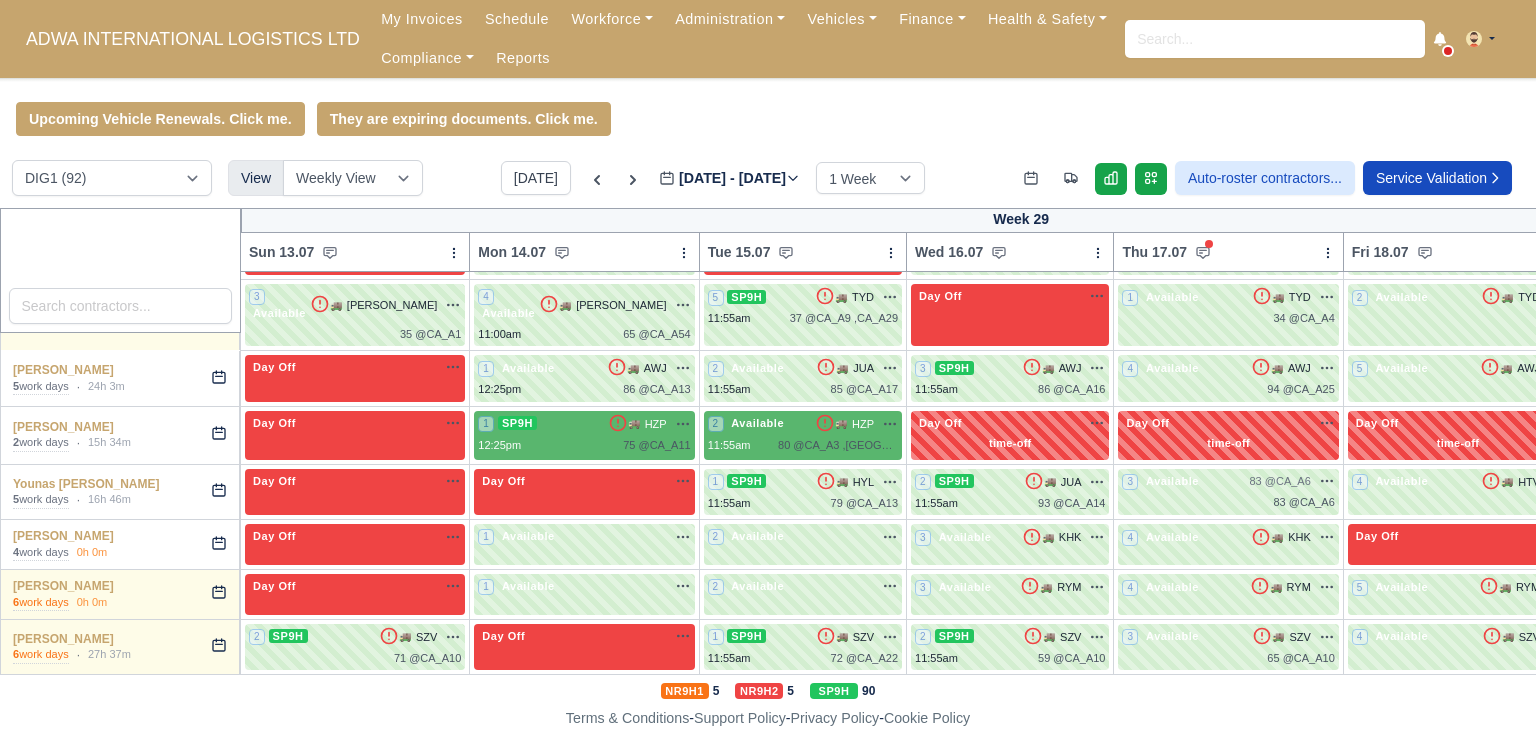 type 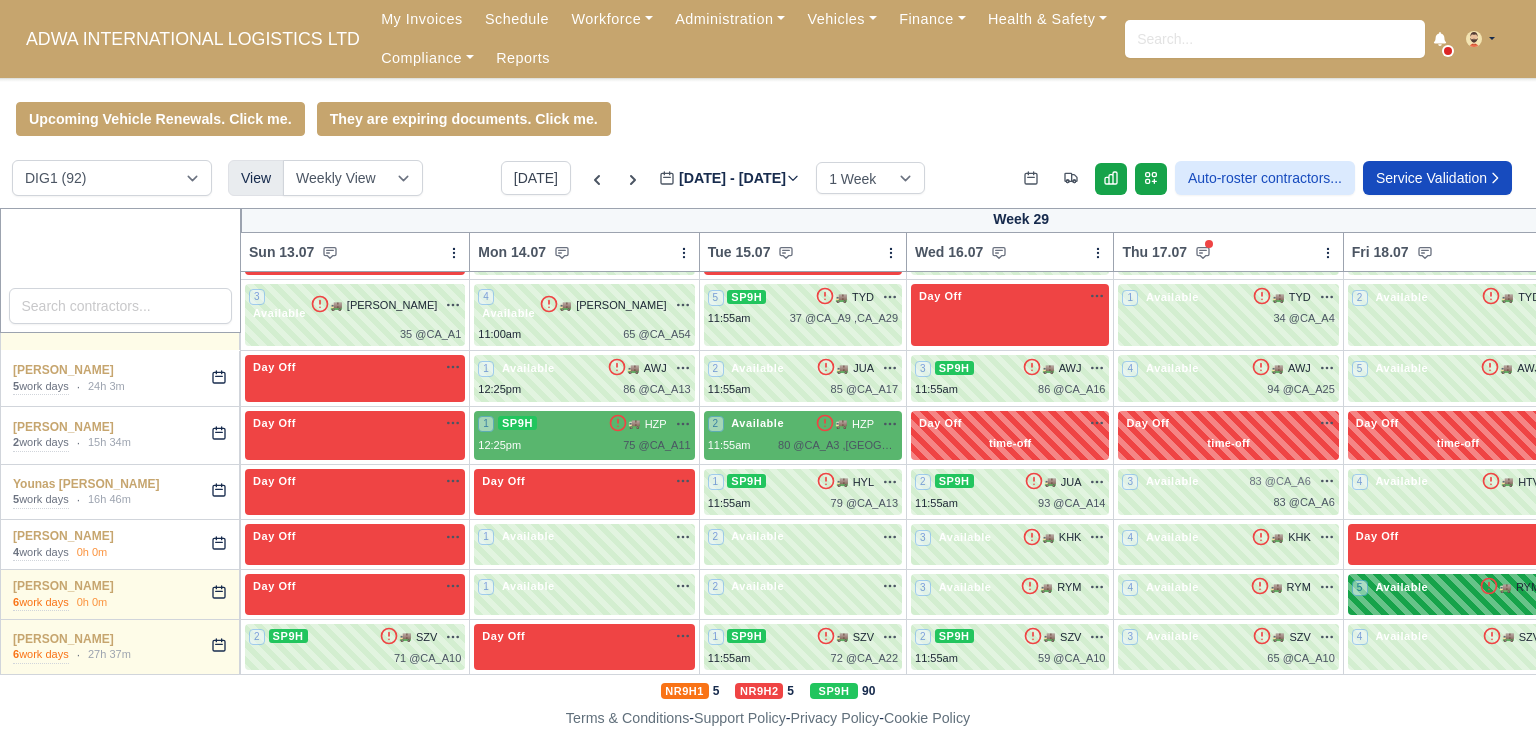 click on "5
Available
🚚" at bounding box center [1458, 594] 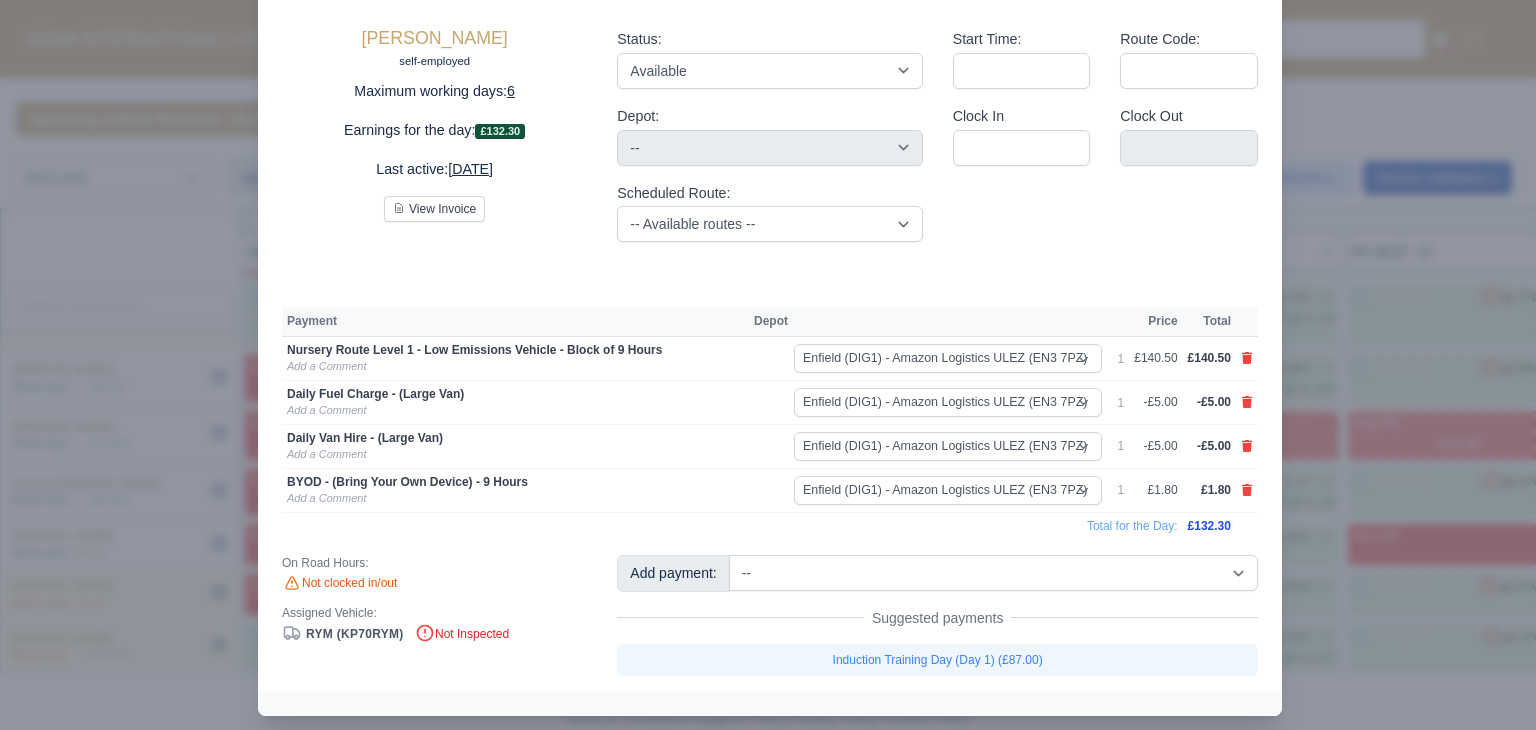 click at bounding box center (768, 365) 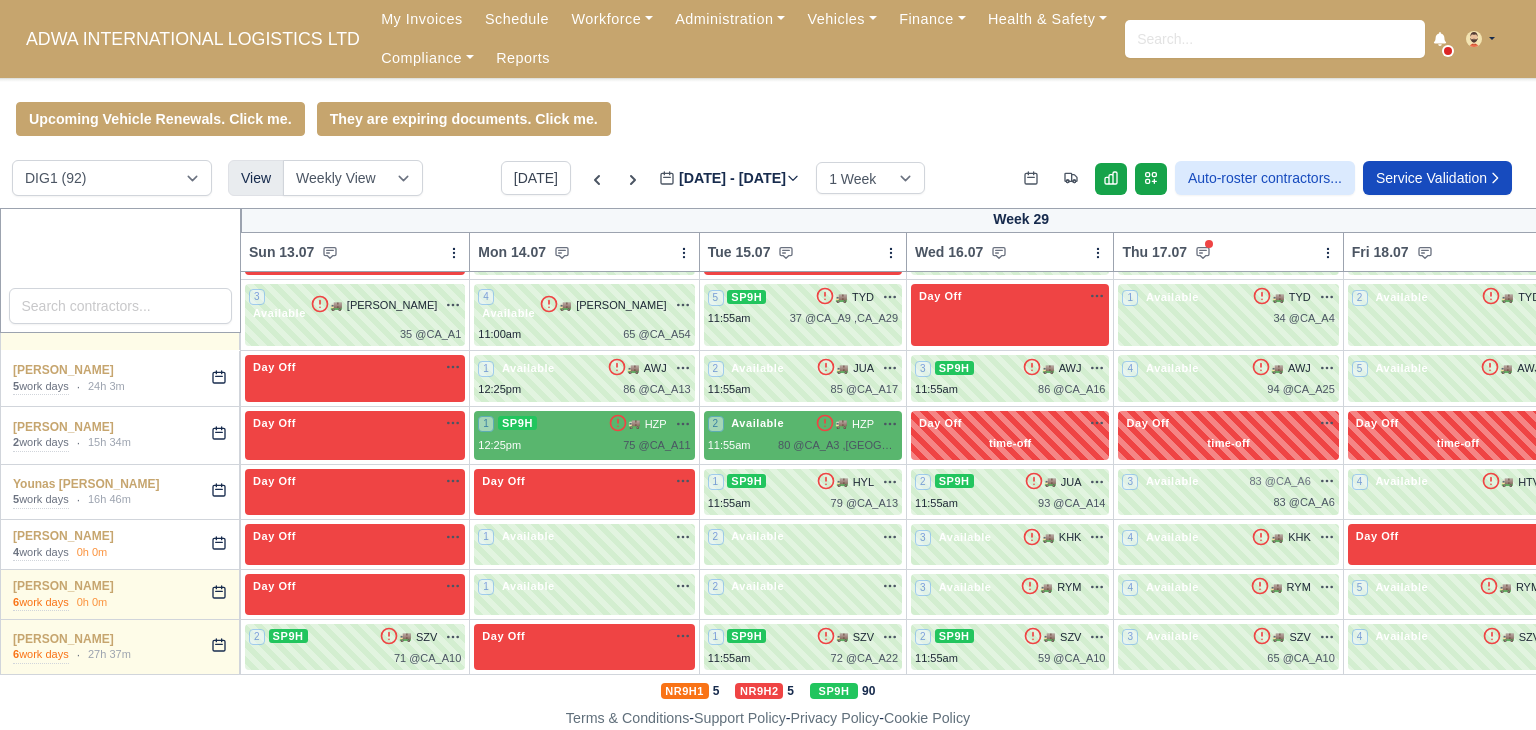 click on "6
Available" at bounding box center (1687, 594) 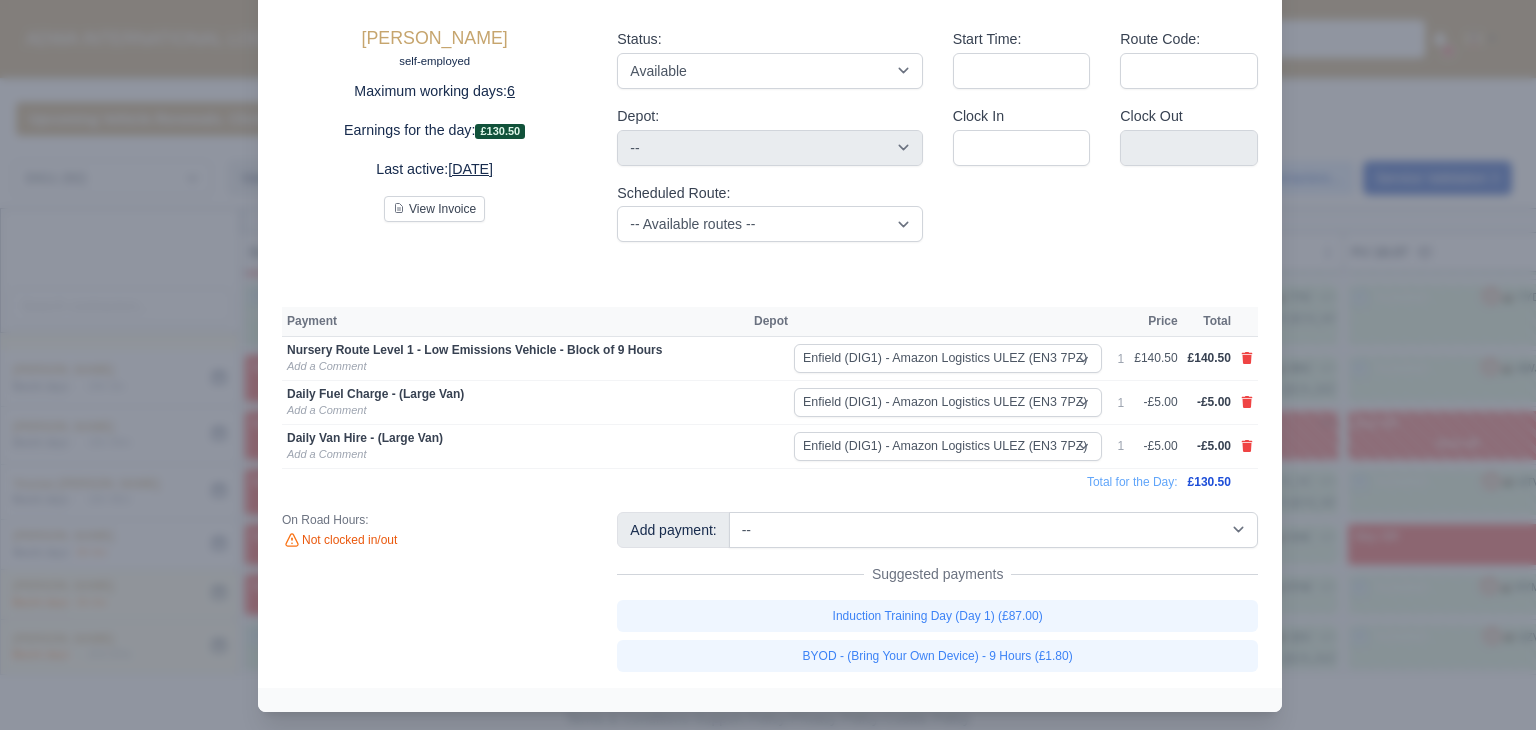 scroll, scrollTop: 105, scrollLeft: 0, axis: vertical 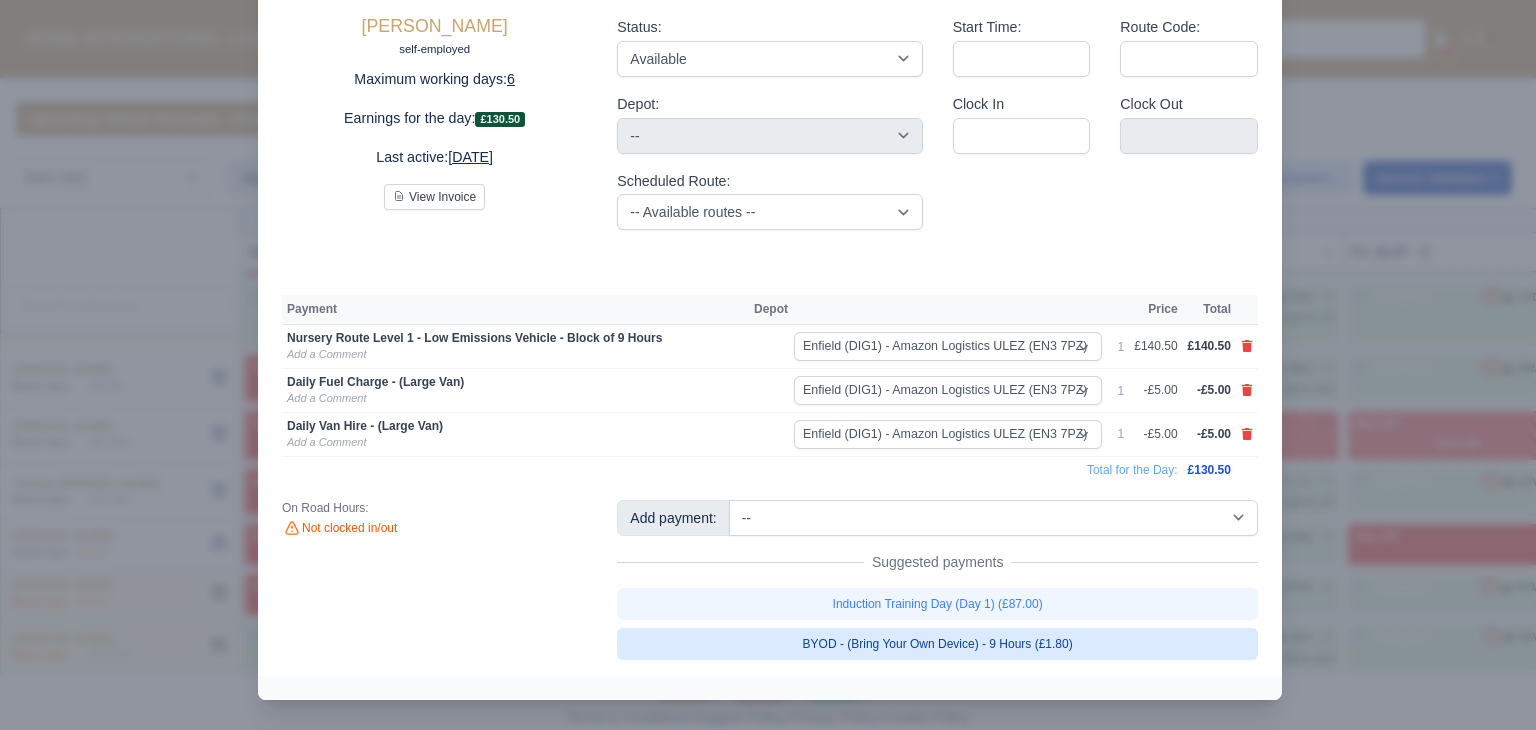 click on "BYOD - (Bring Your Own Device) - 9 Hours (£1.80)" at bounding box center [937, 644] 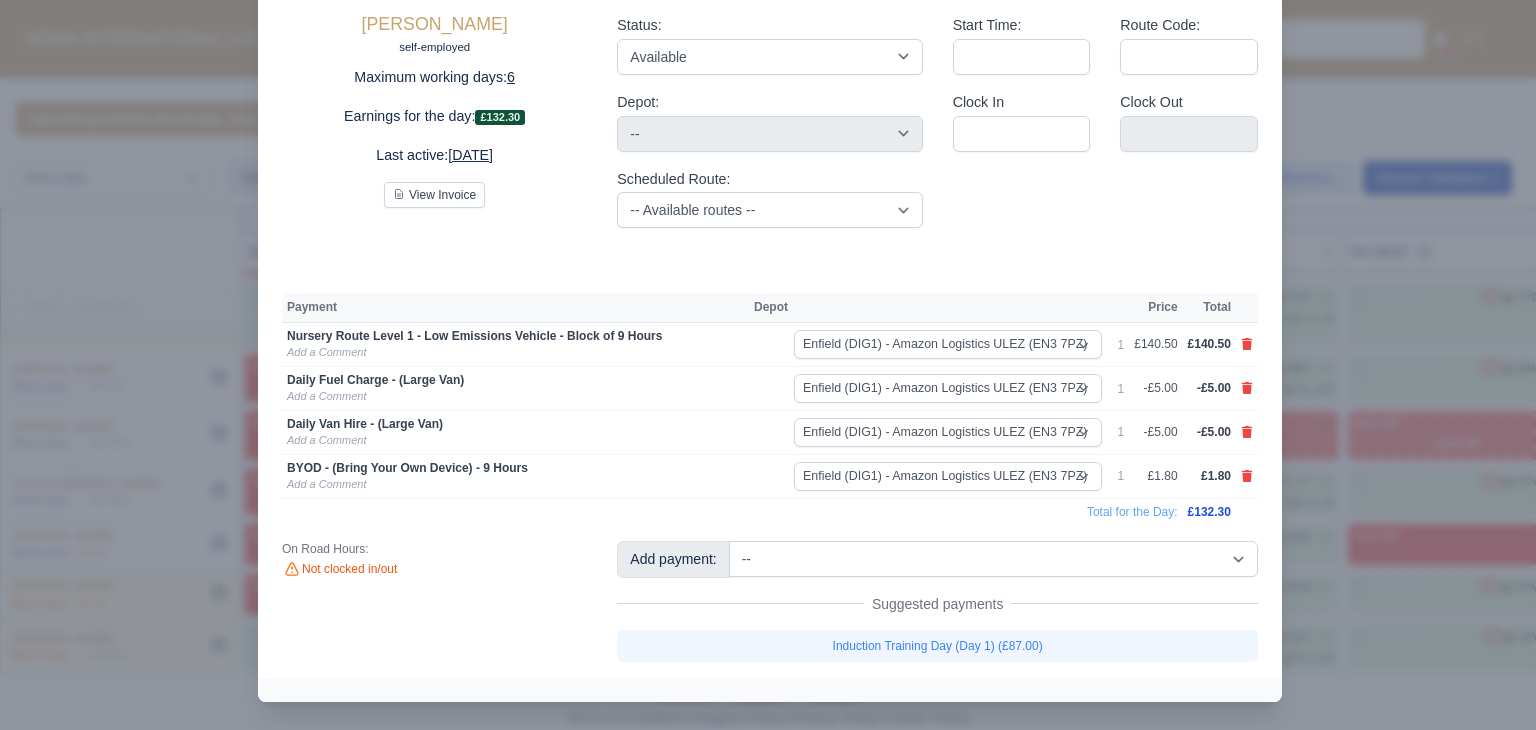 click at bounding box center (768, 365) 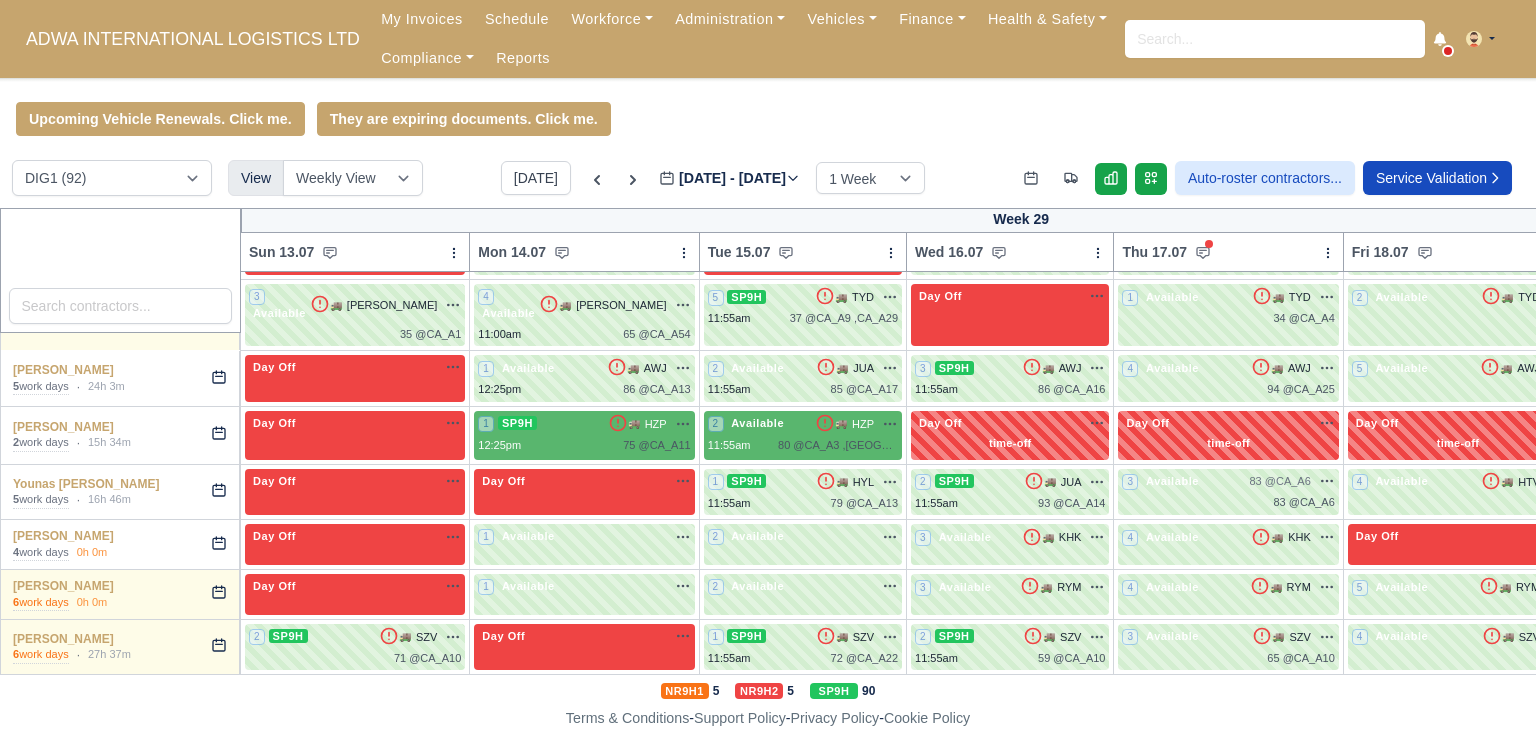 click on "Available" at bounding box center (1631, 636) 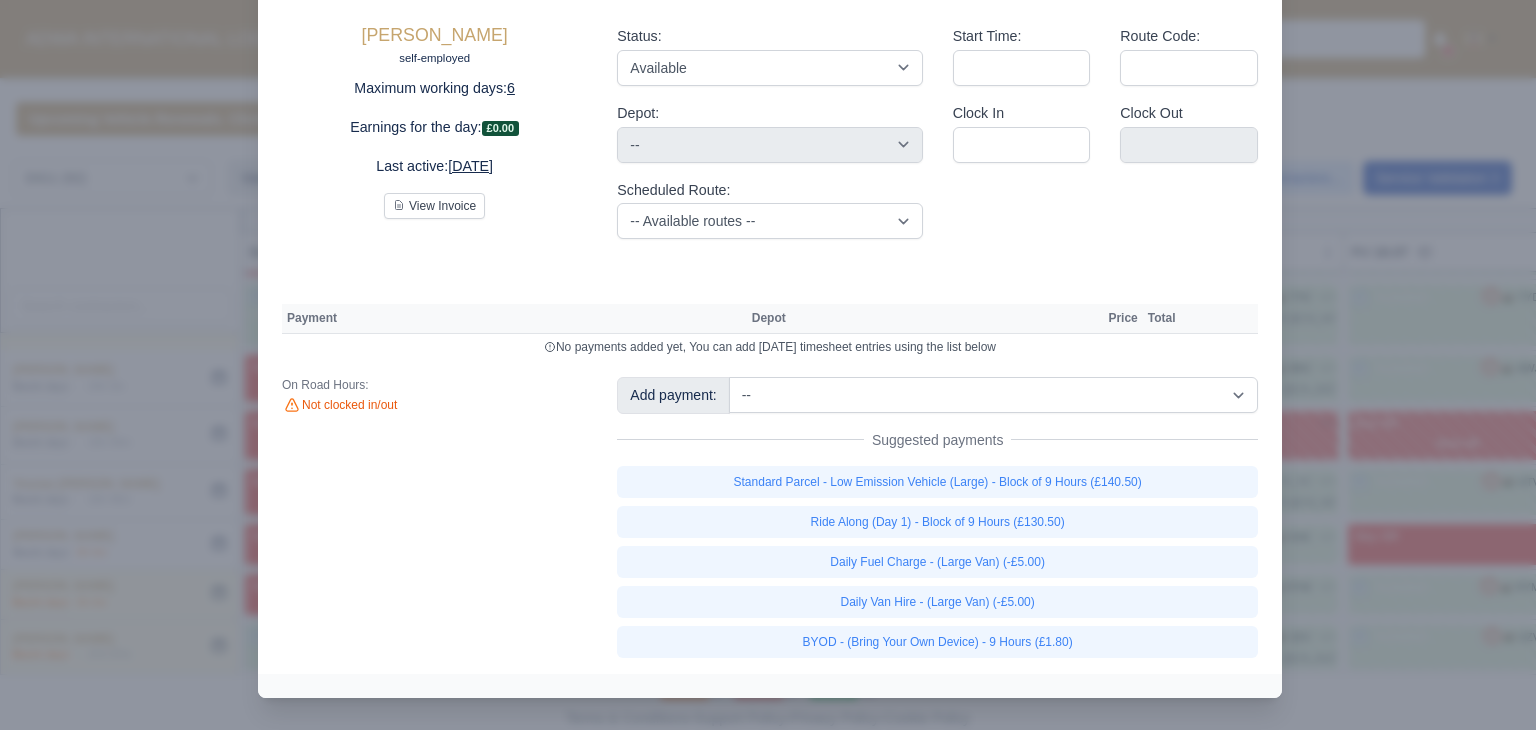 scroll, scrollTop: 95, scrollLeft: 0, axis: vertical 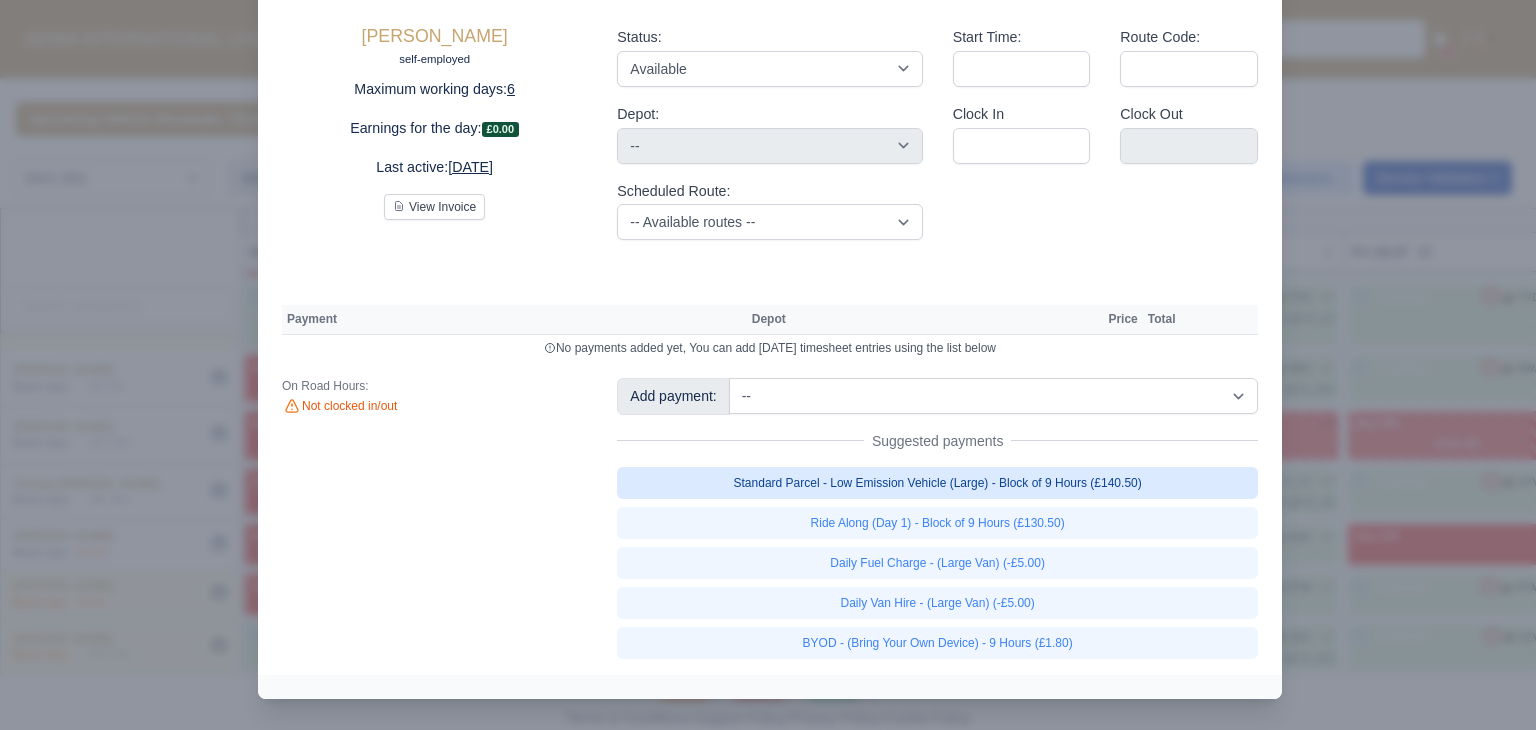 click on "Standard Parcel - Low Emission Vehicle (Large) - Block of 9 Hours (£140.50)" at bounding box center (937, 483) 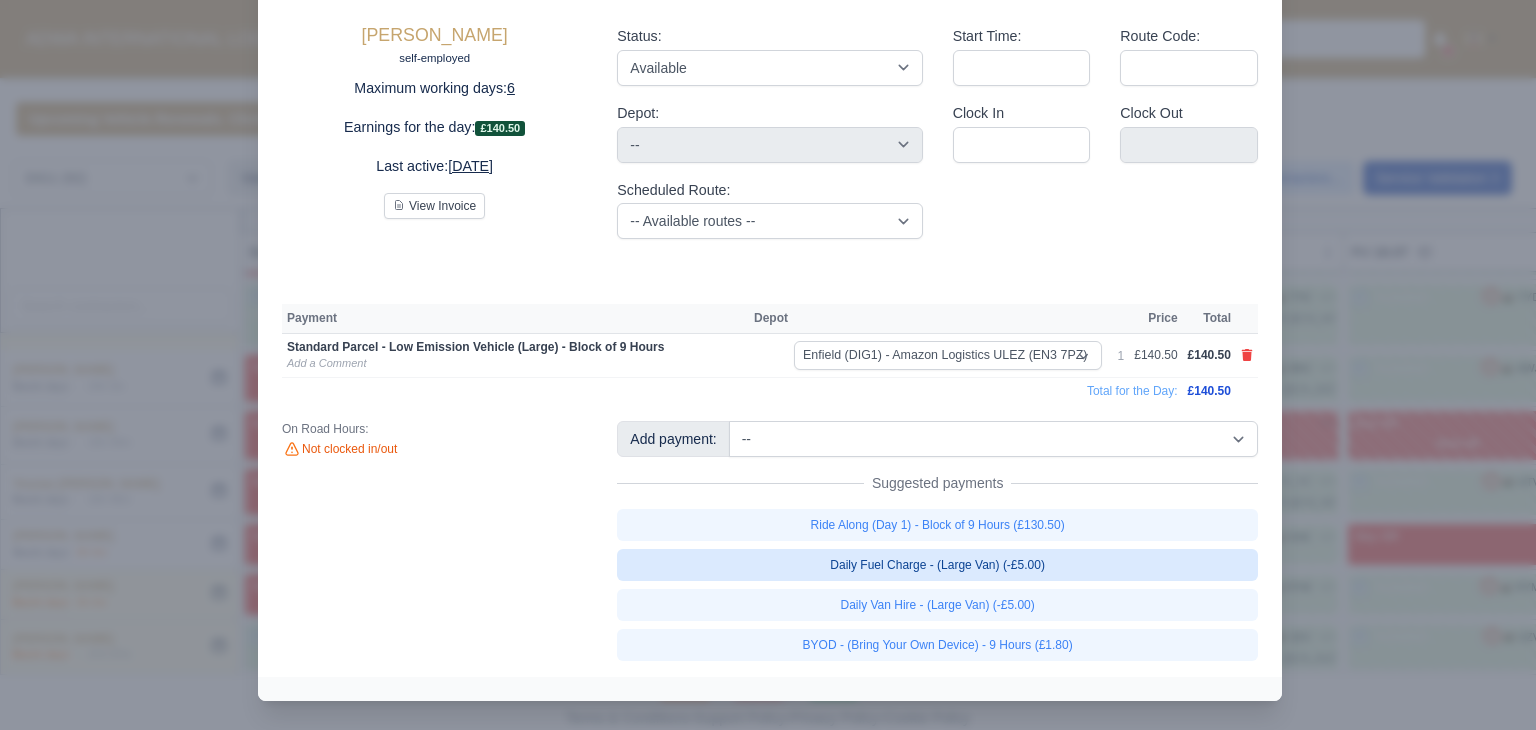 click on "Daily Fuel Charge  - (Large Van) (-£5.00)" at bounding box center (937, 565) 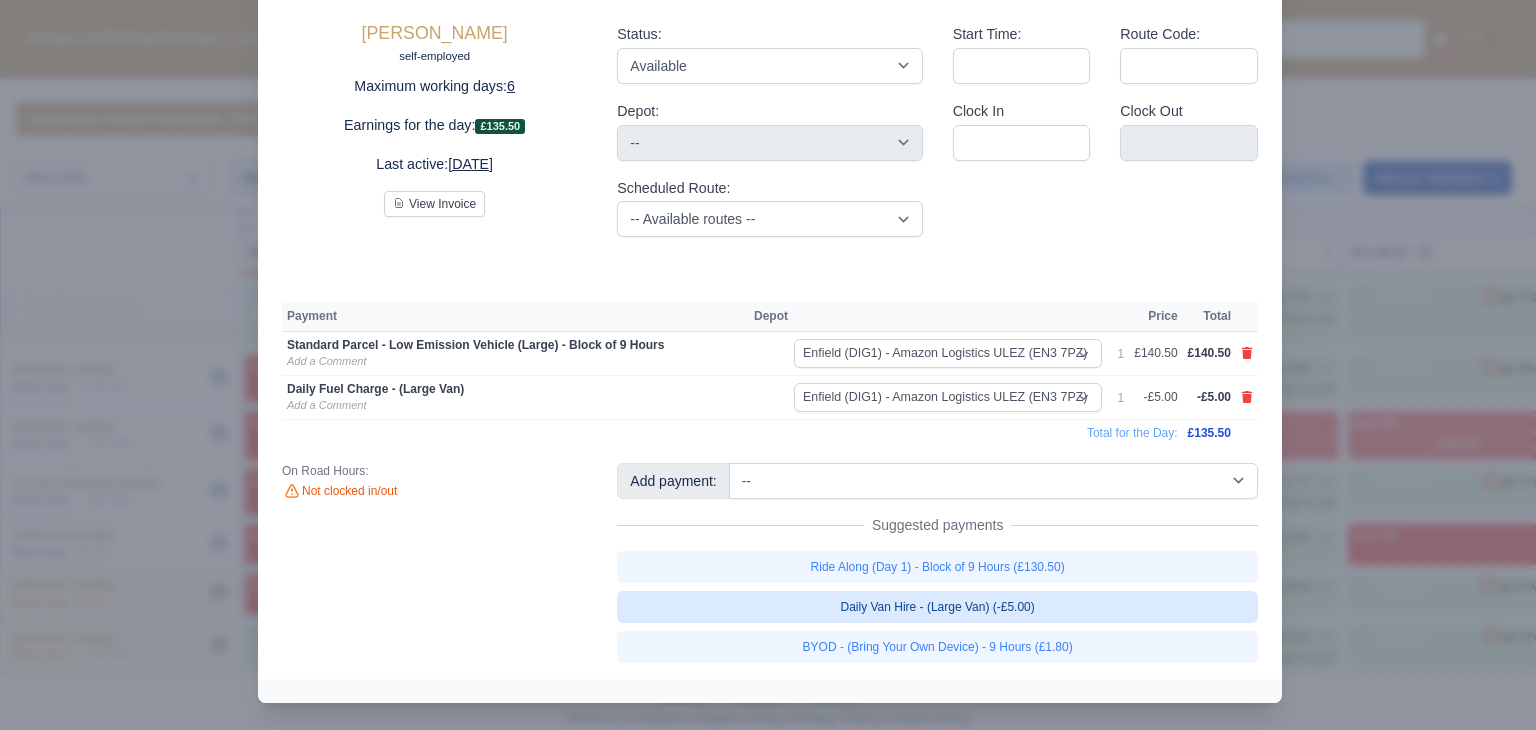 click on "Daily Van Hire  - (Large Van) (-£5.00)" at bounding box center (937, 607) 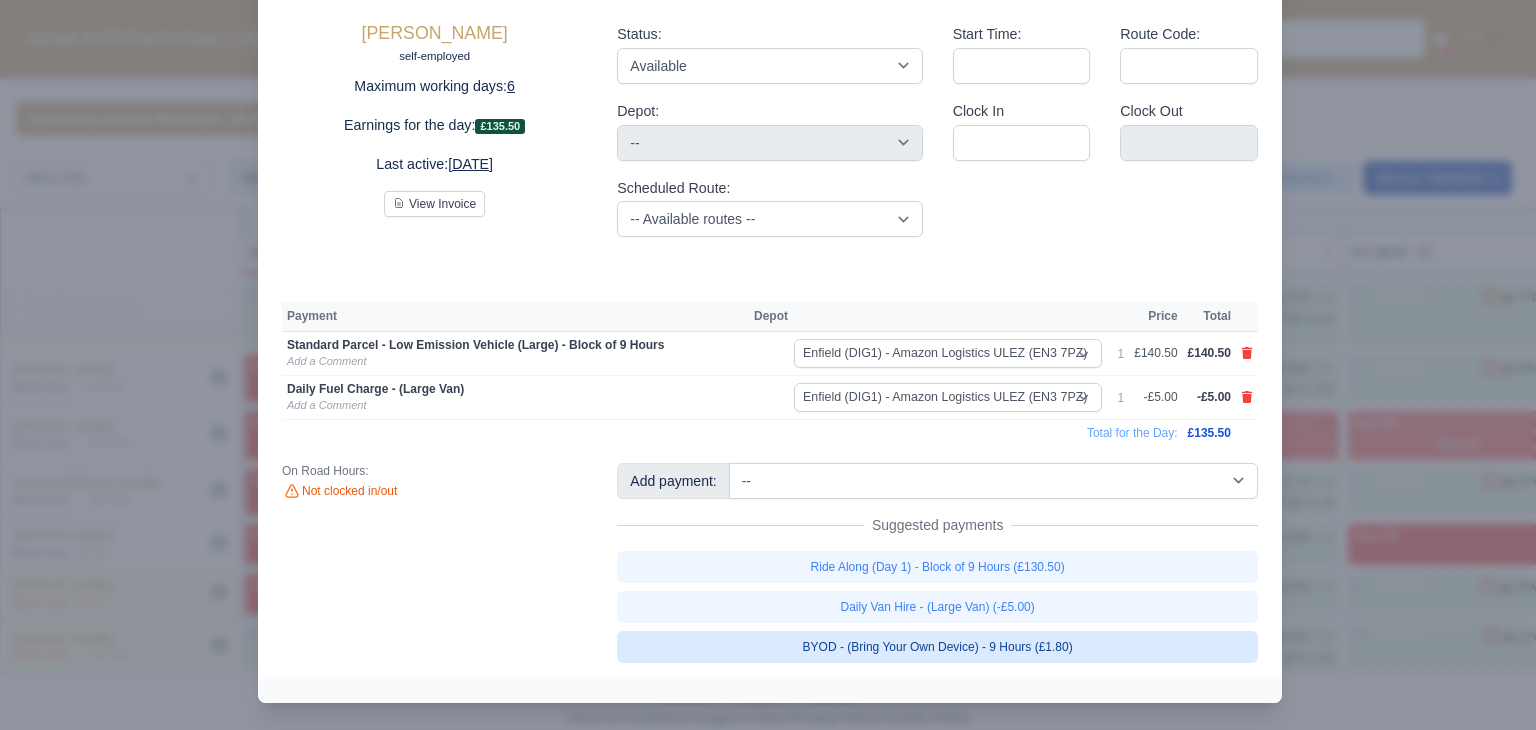 type 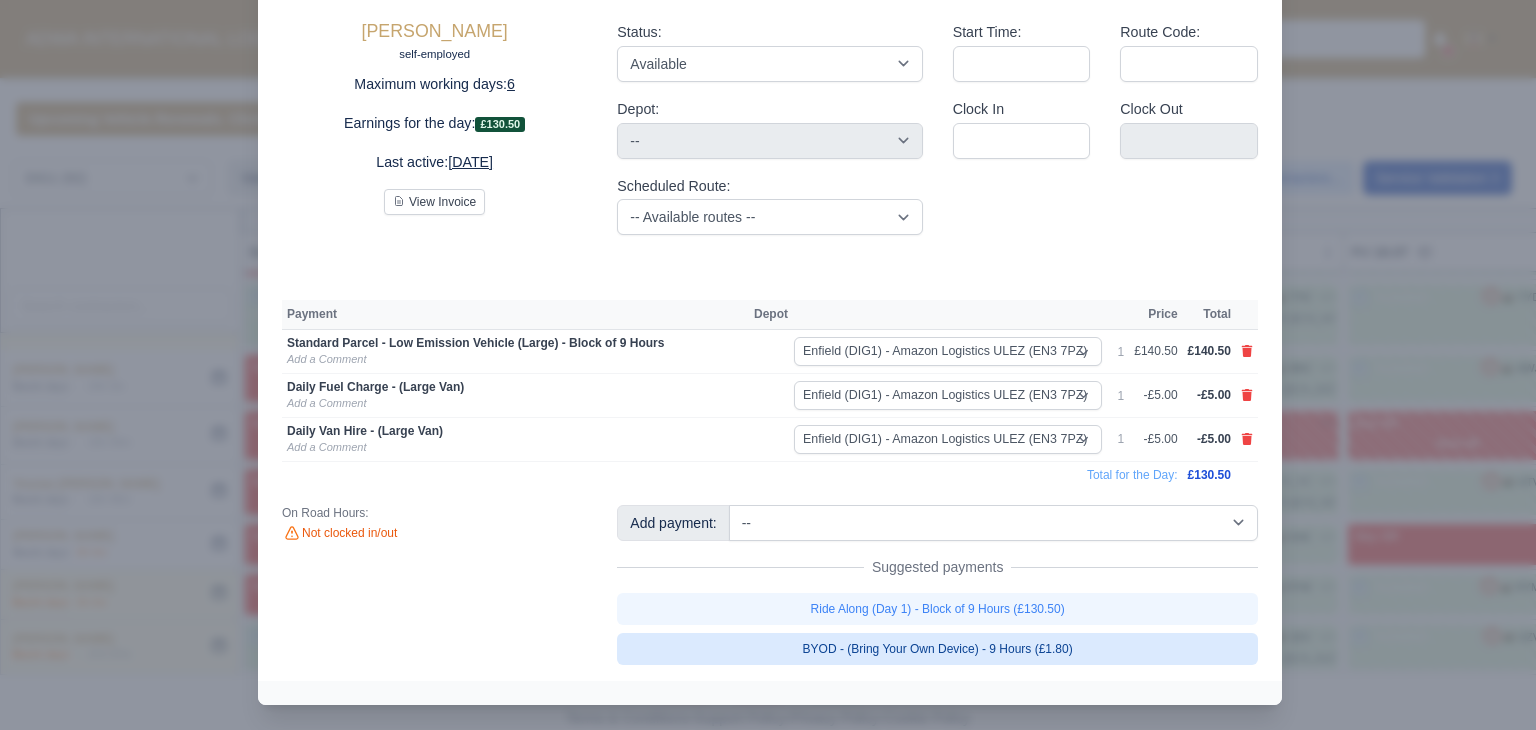 click on "BYOD - (Bring Your Own Device) - 9 Hours (£1.80)" at bounding box center [937, 649] 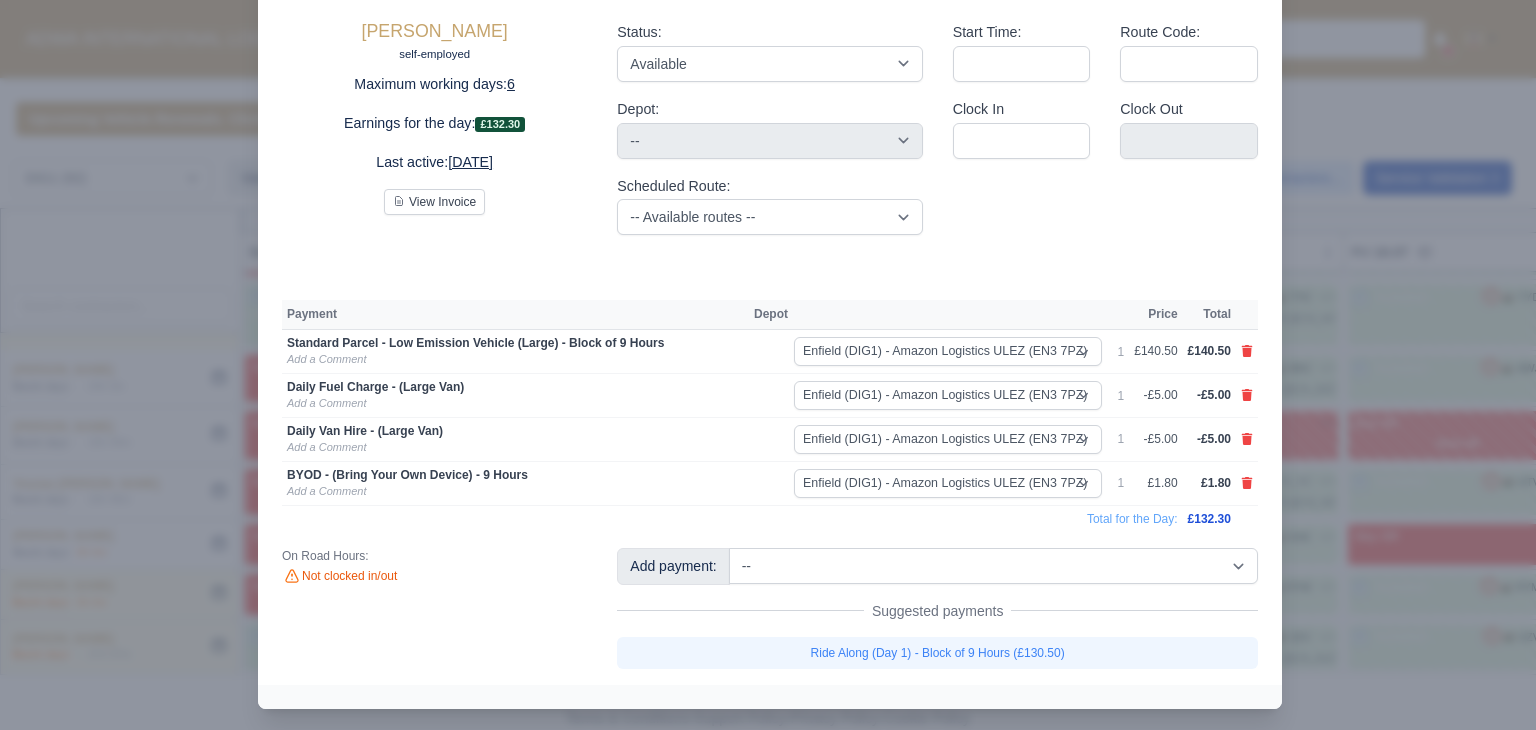 scroll, scrollTop: 102, scrollLeft: 0, axis: vertical 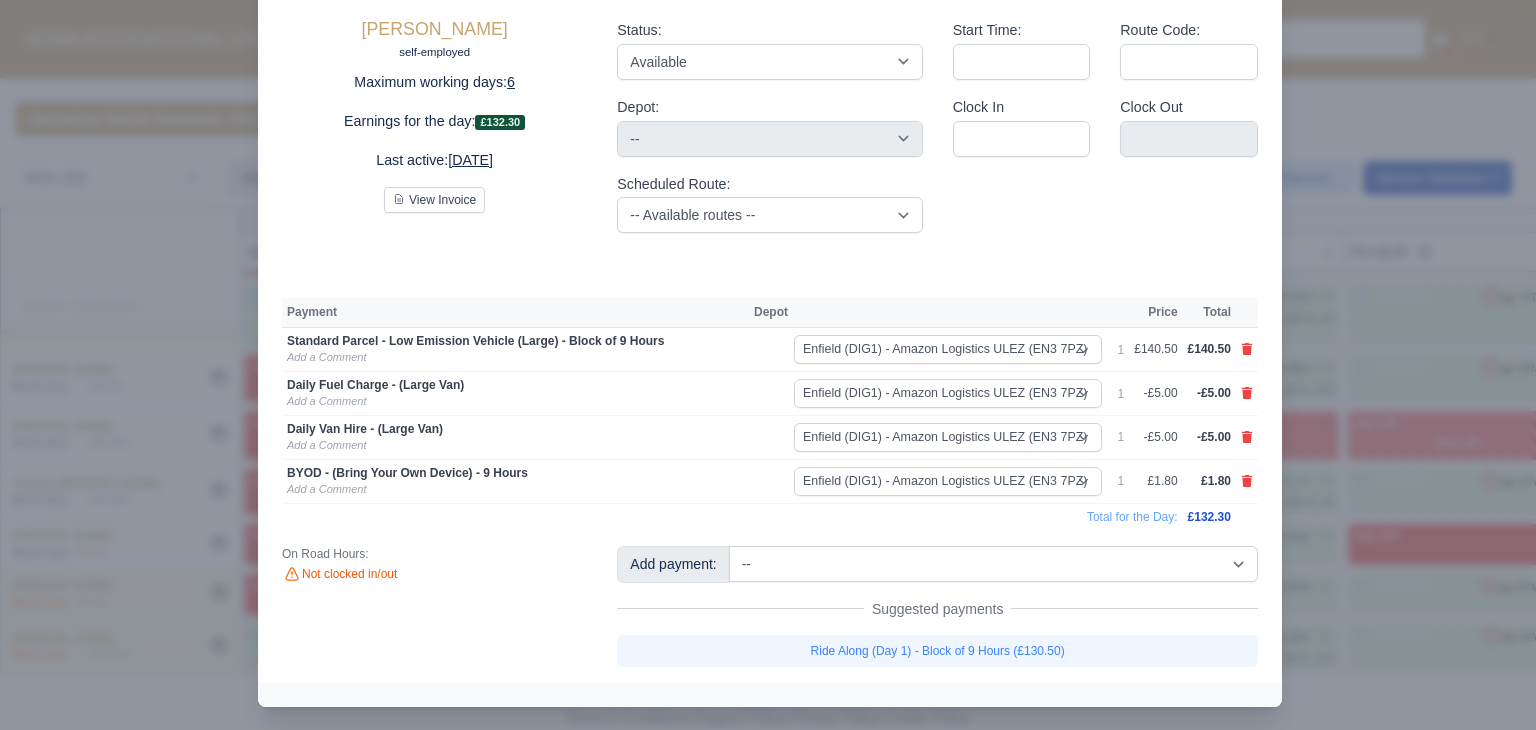 click at bounding box center [768, 365] 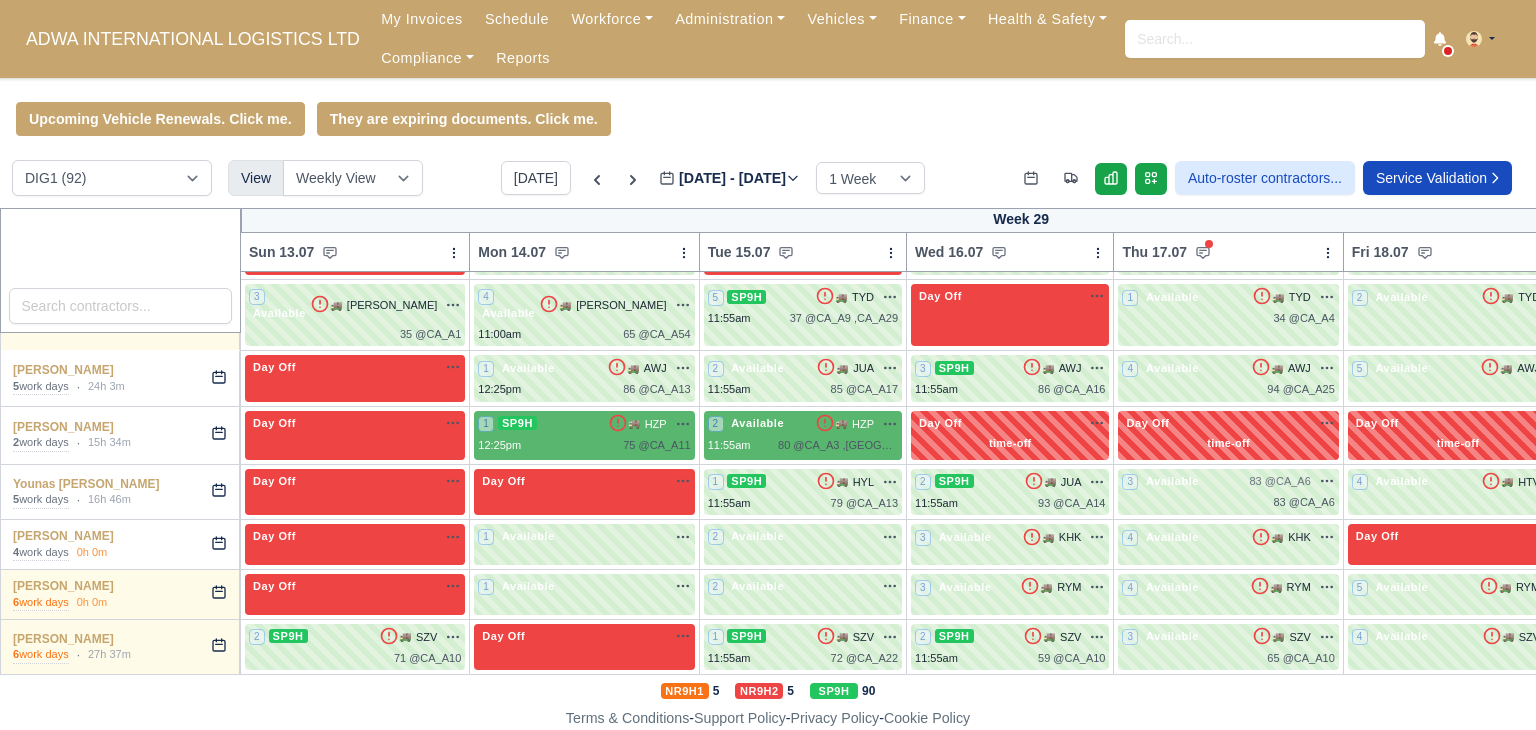 scroll, scrollTop: 0, scrollLeft: 0, axis: both 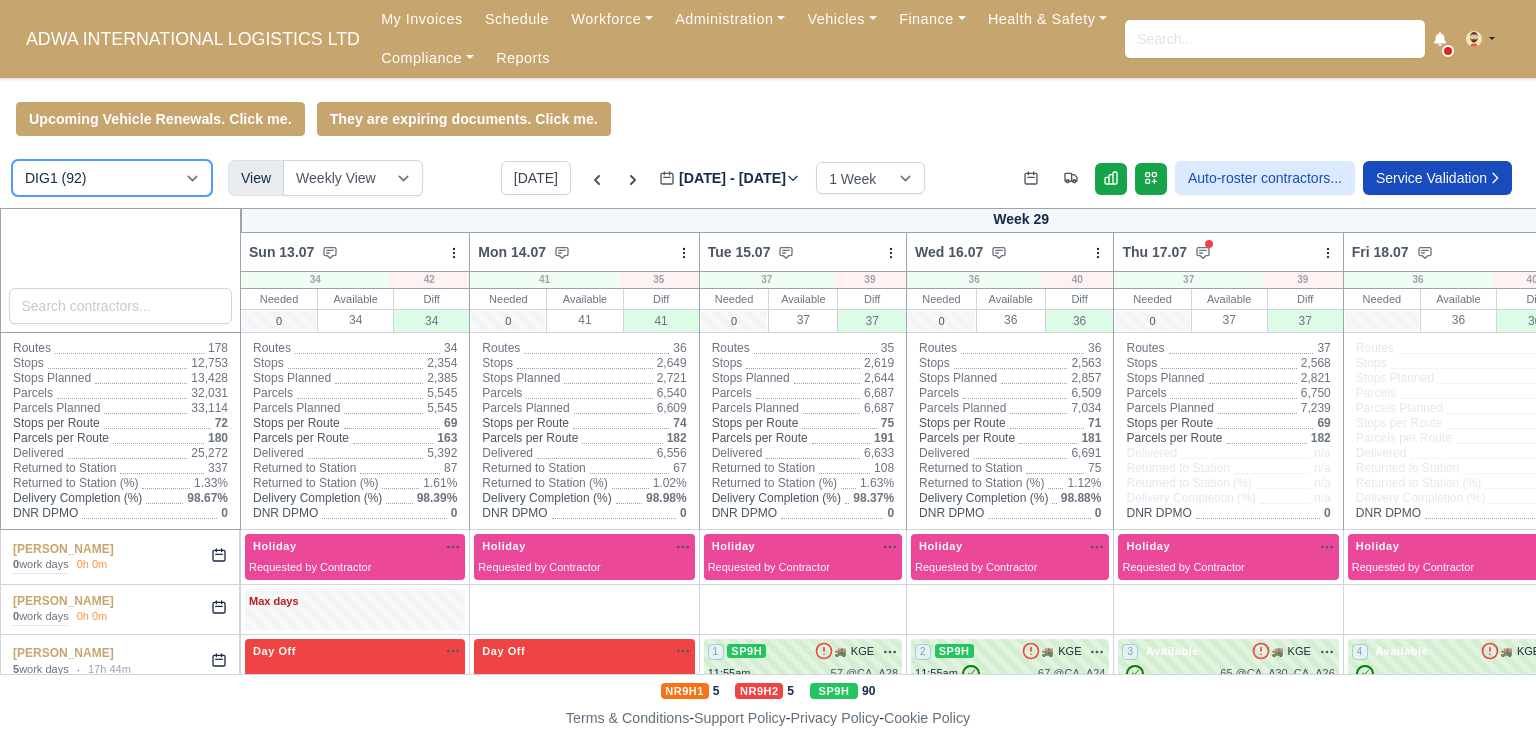 click on "DIG1 (92)
DHW1 (50)" at bounding box center (112, 178) 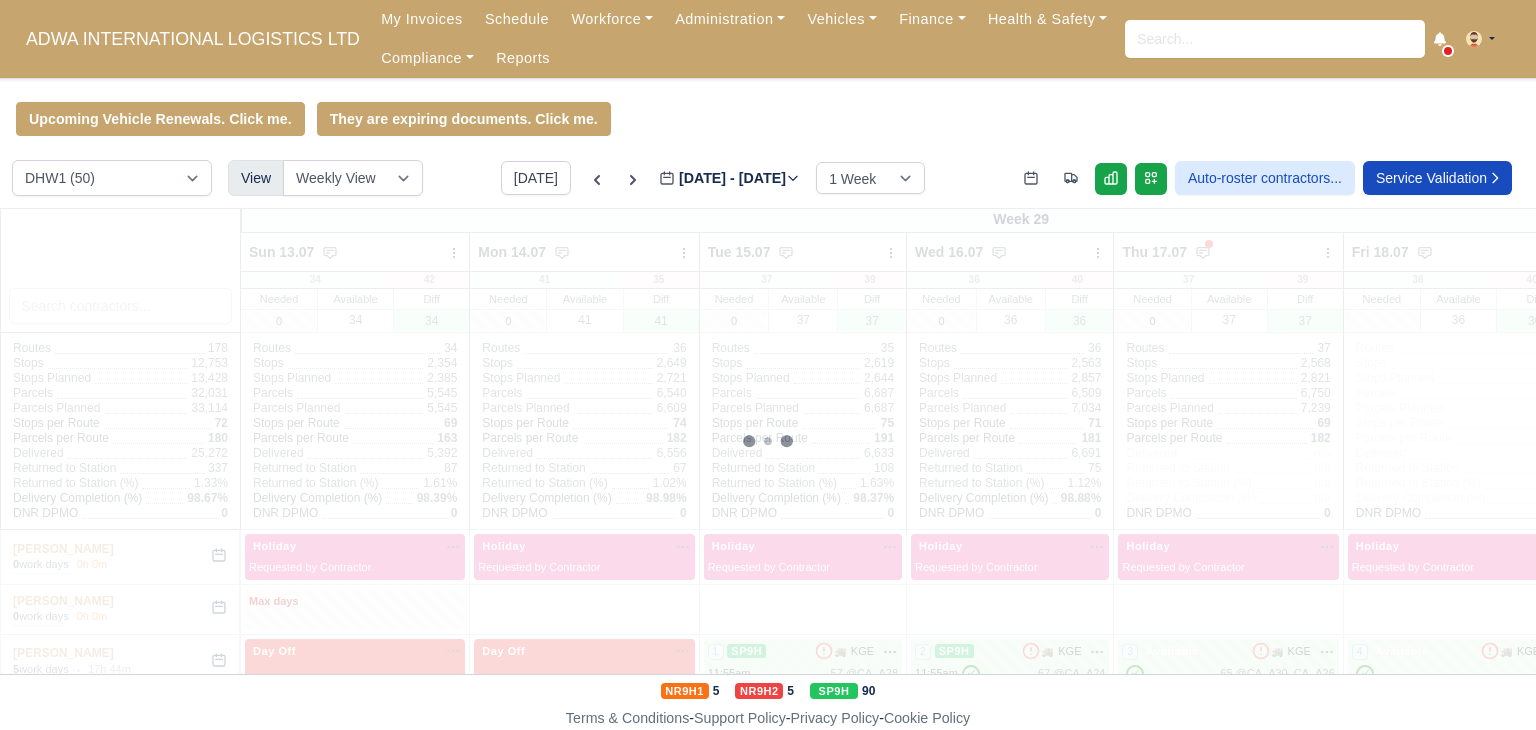 click at bounding box center [768, 441] 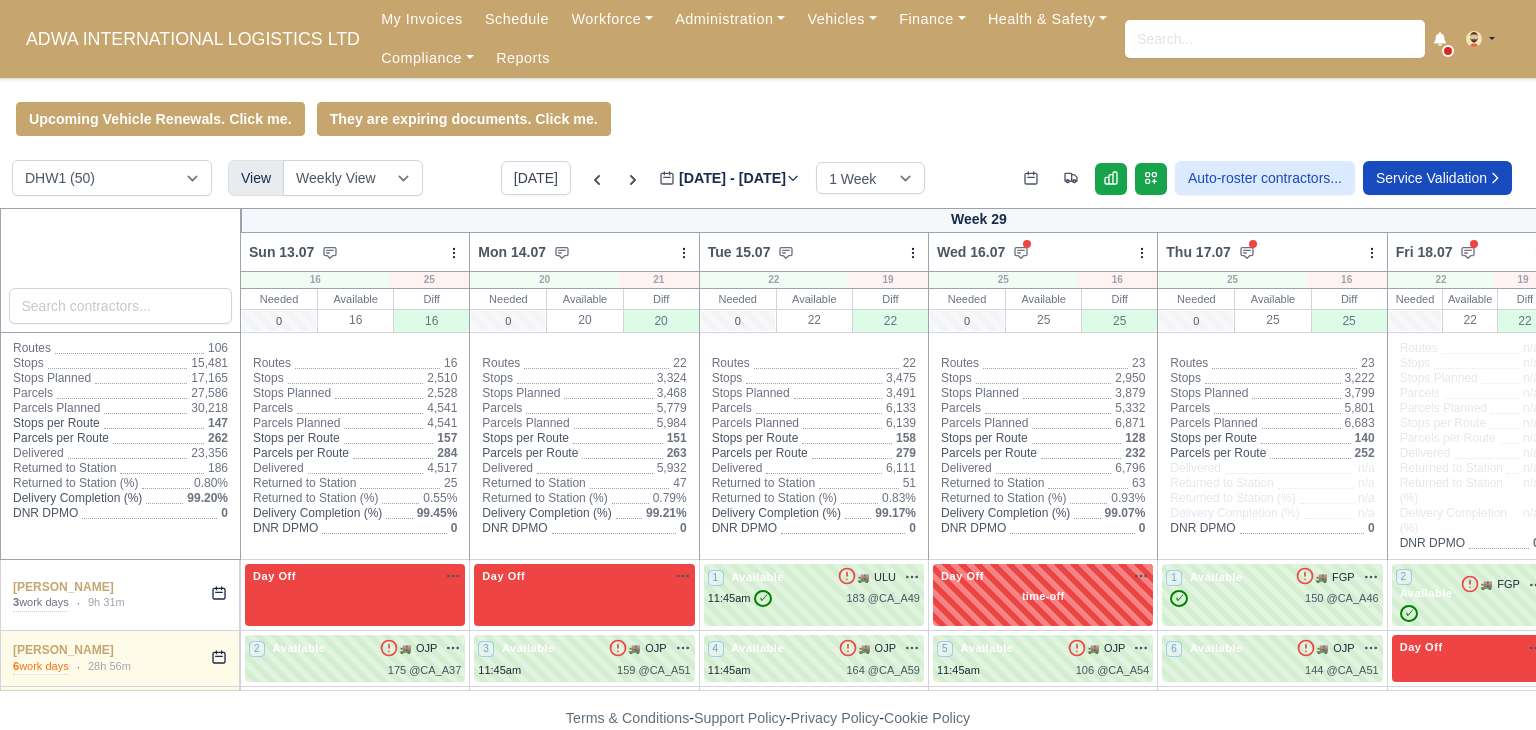 type 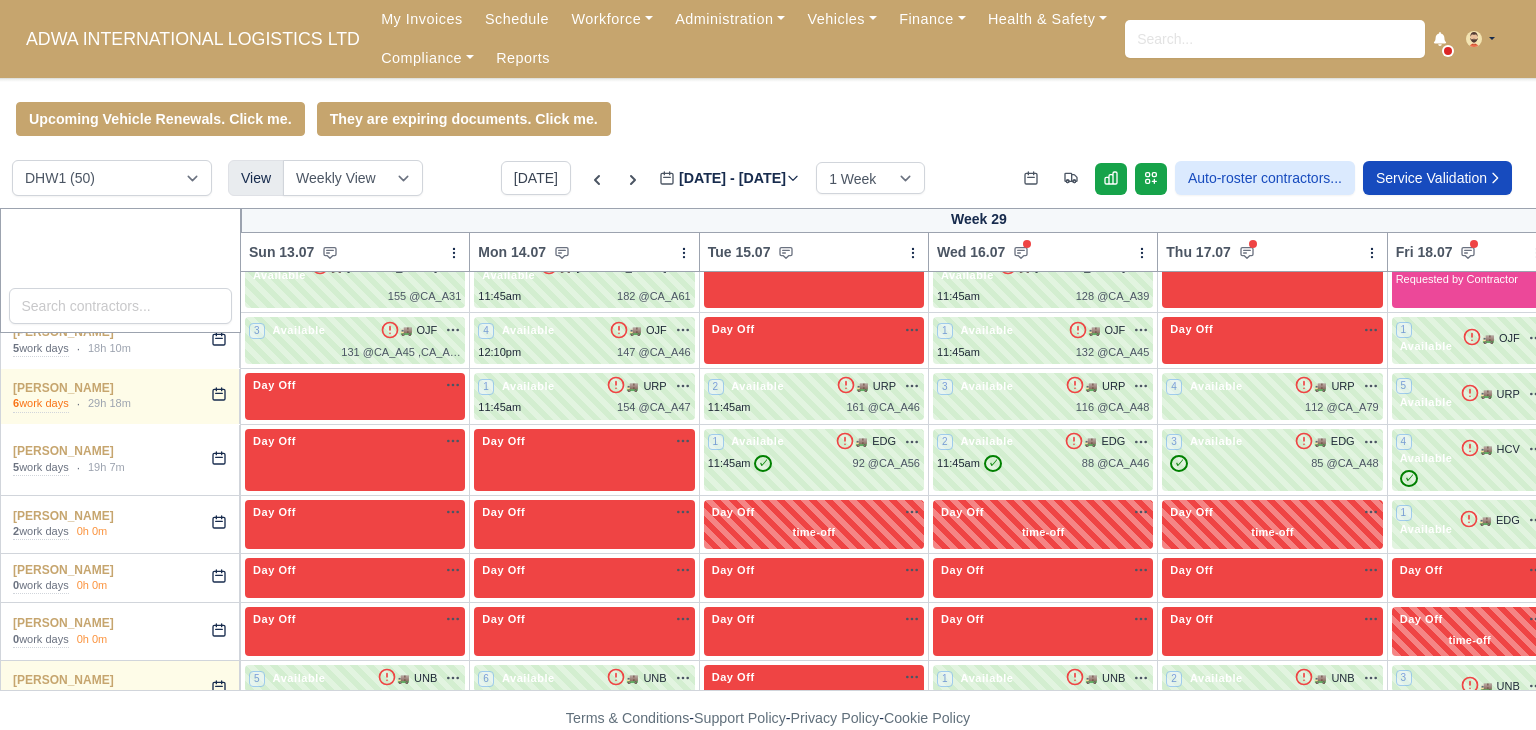 scroll, scrollTop: 0, scrollLeft: 0, axis: both 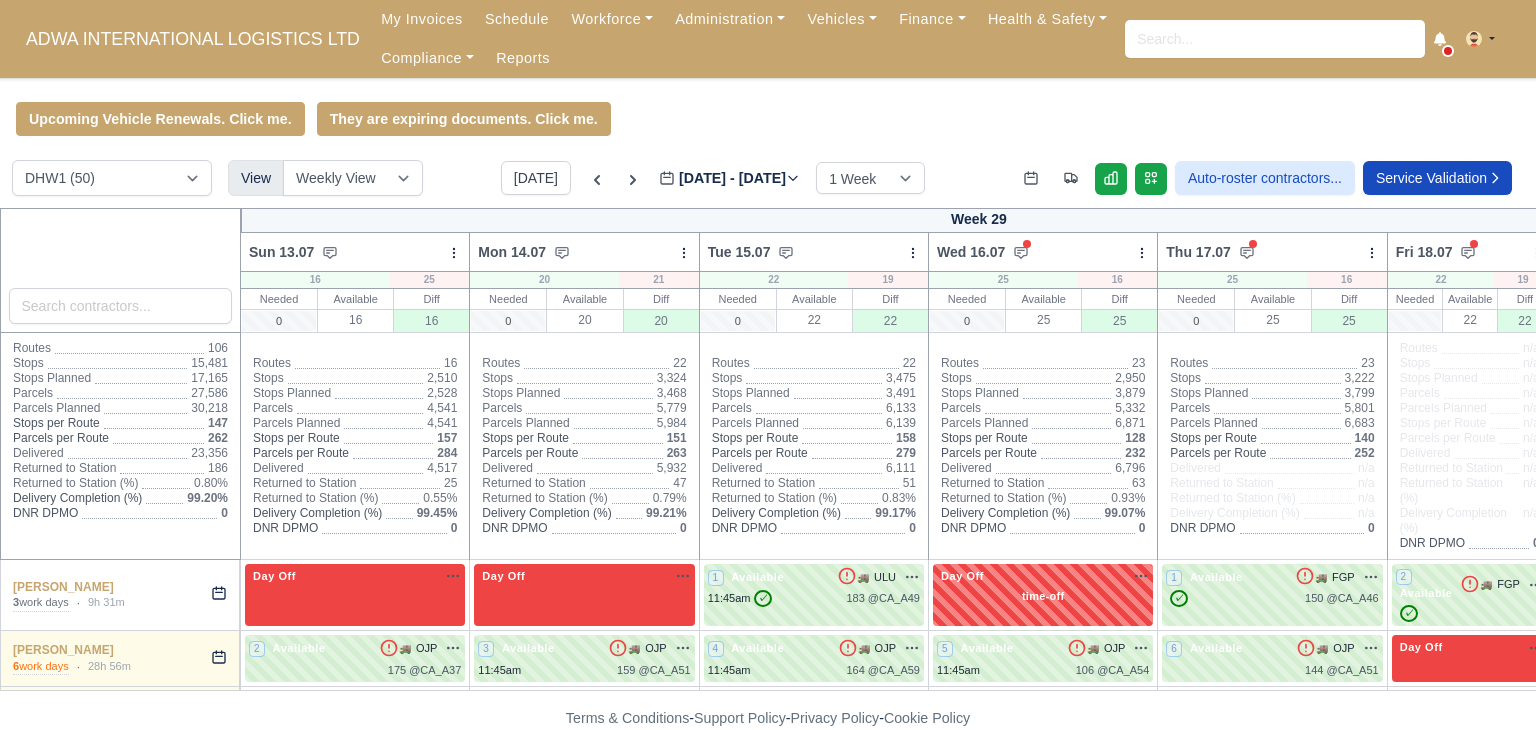 click on "Upcoming Vehicle
Renewals. Click me.
They are expiring documents. Click me." at bounding box center [768, 119] 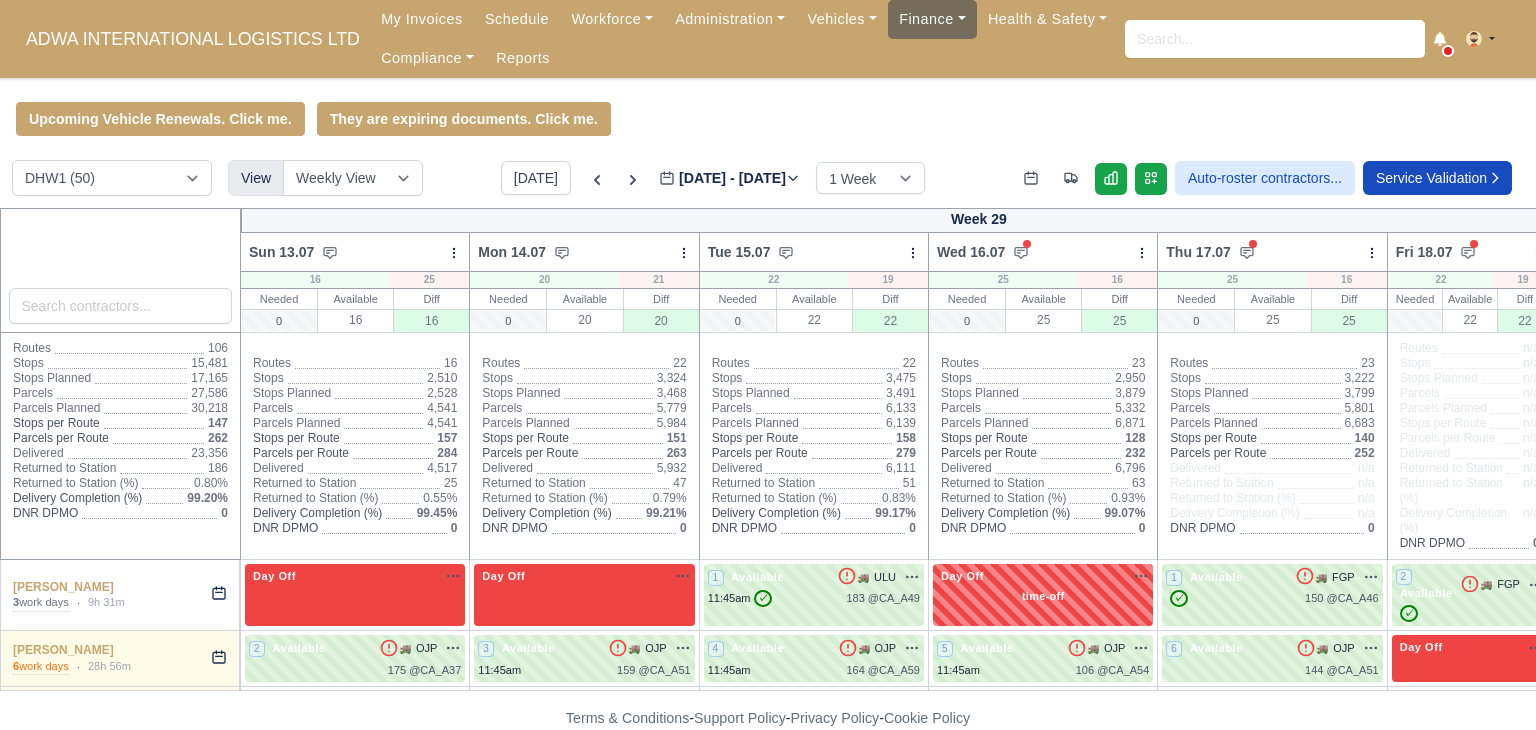 click on "Finance" at bounding box center [932, 19] 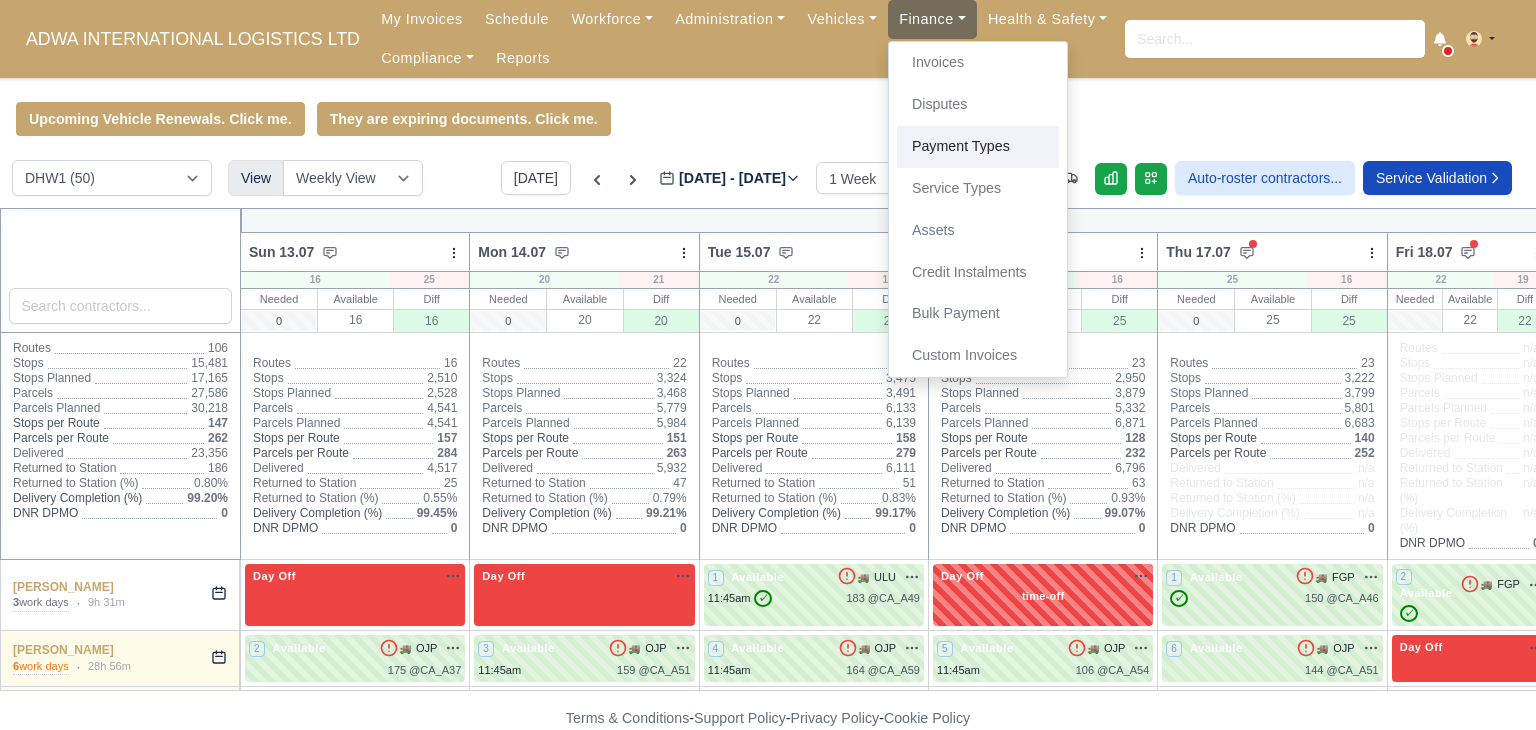 click on "Payment Types" at bounding box center (978, 147) 